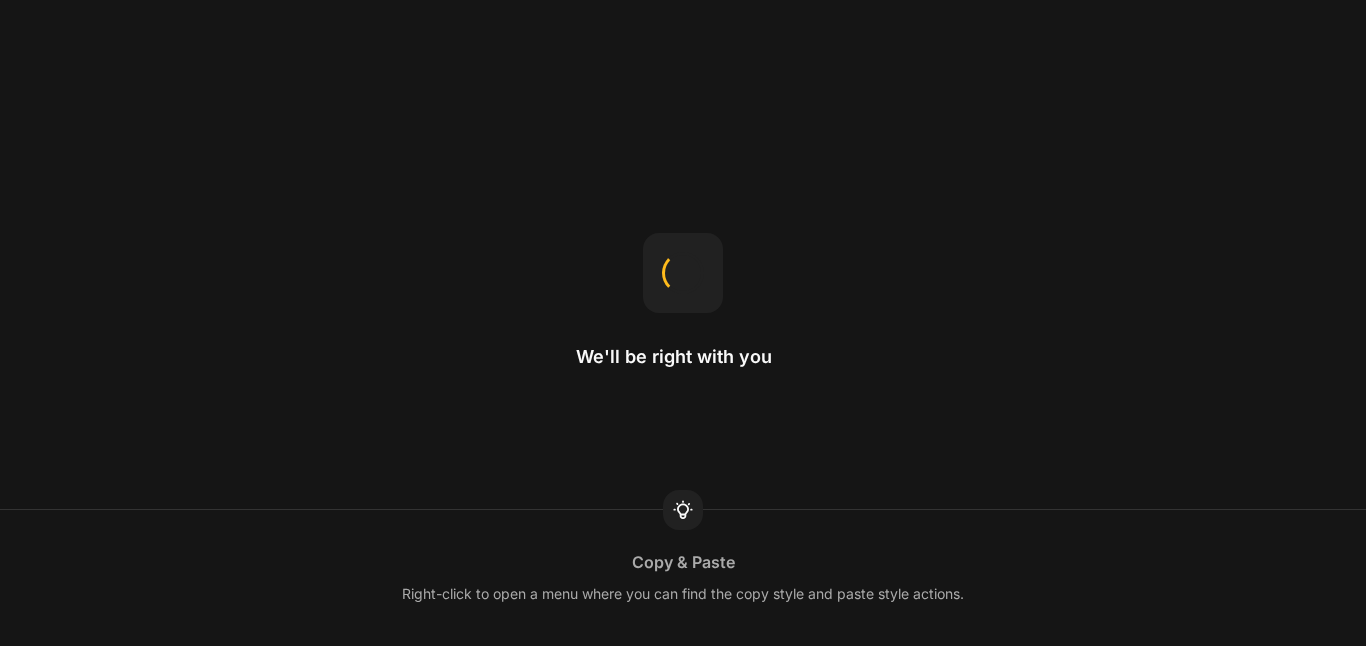 scroll, scrollTop: 0, scrollLeft: 0, axis: both 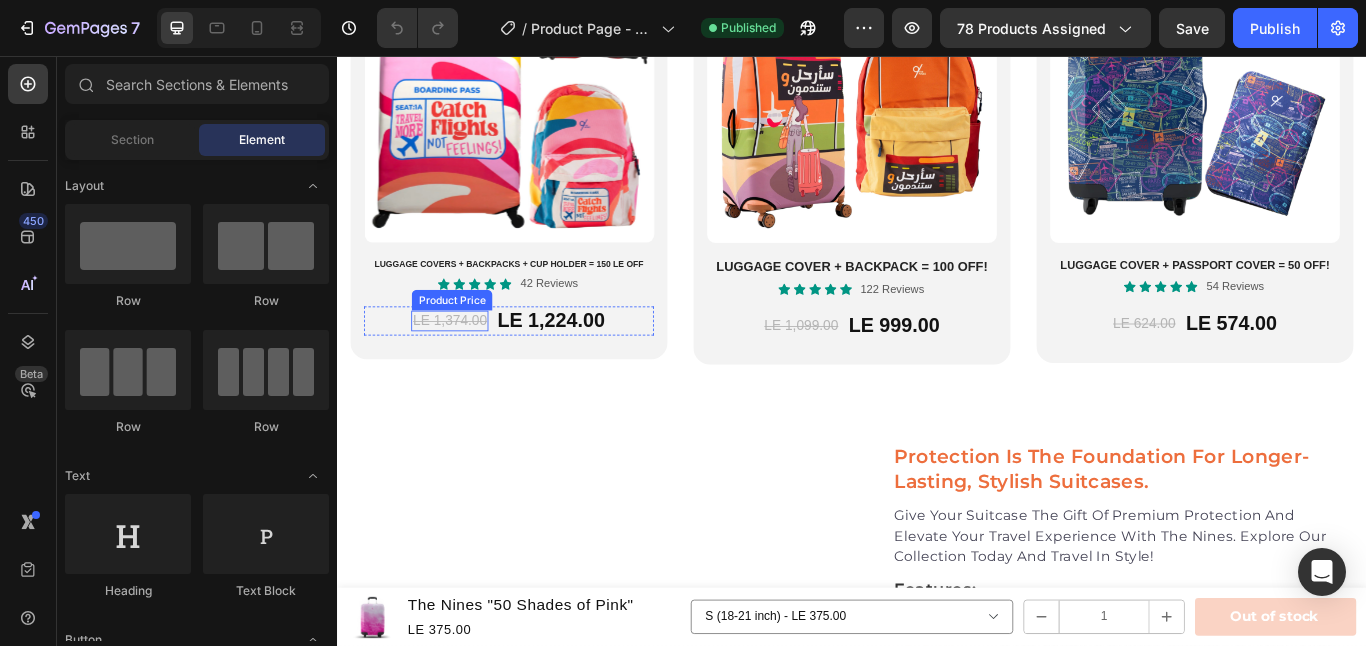 click on "LE 1,374.00" at bounding box center (468, 365) 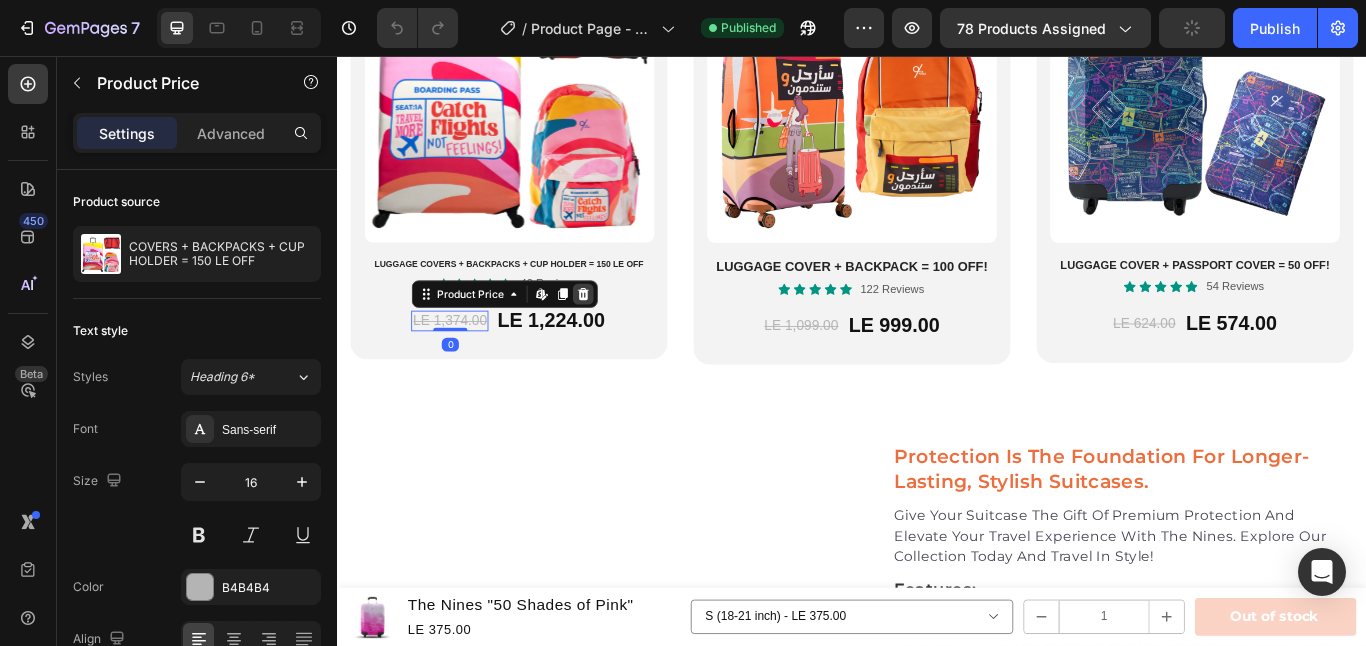 click 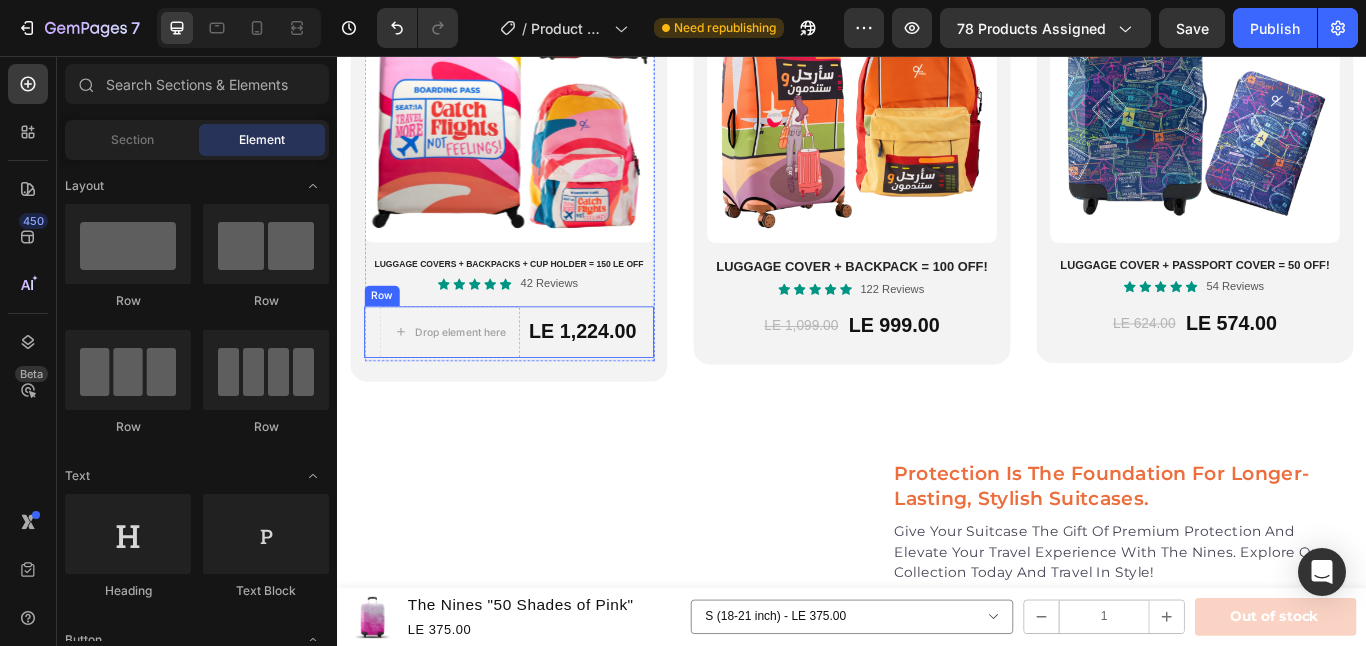 click on "LE 1,224.00" at bounding box center (622, 378) 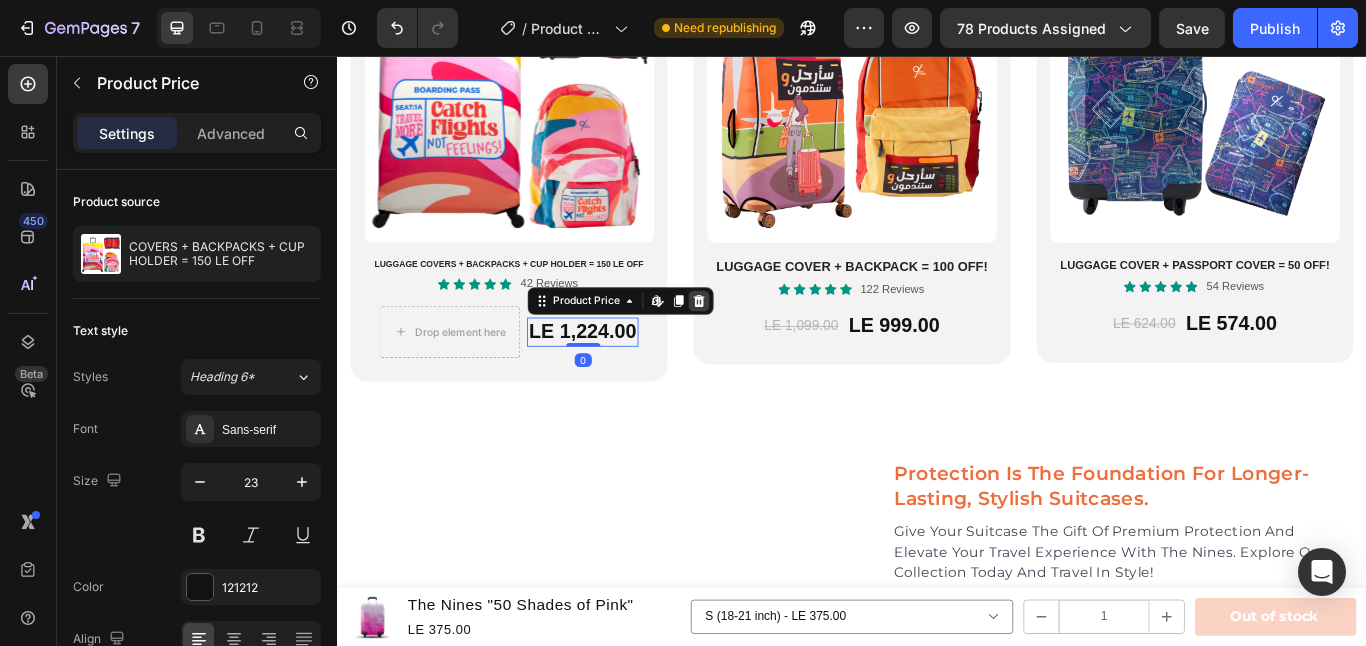 click 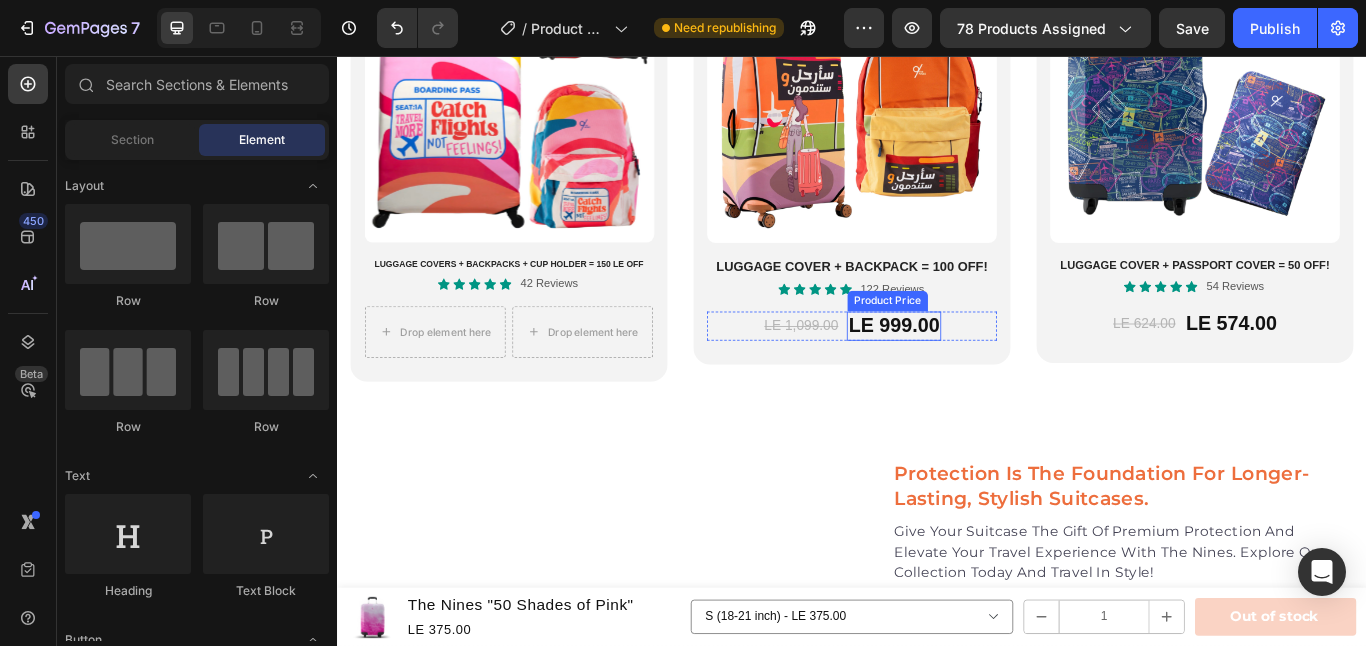 click on "LE 999.00" at bounding box center [986, 371] 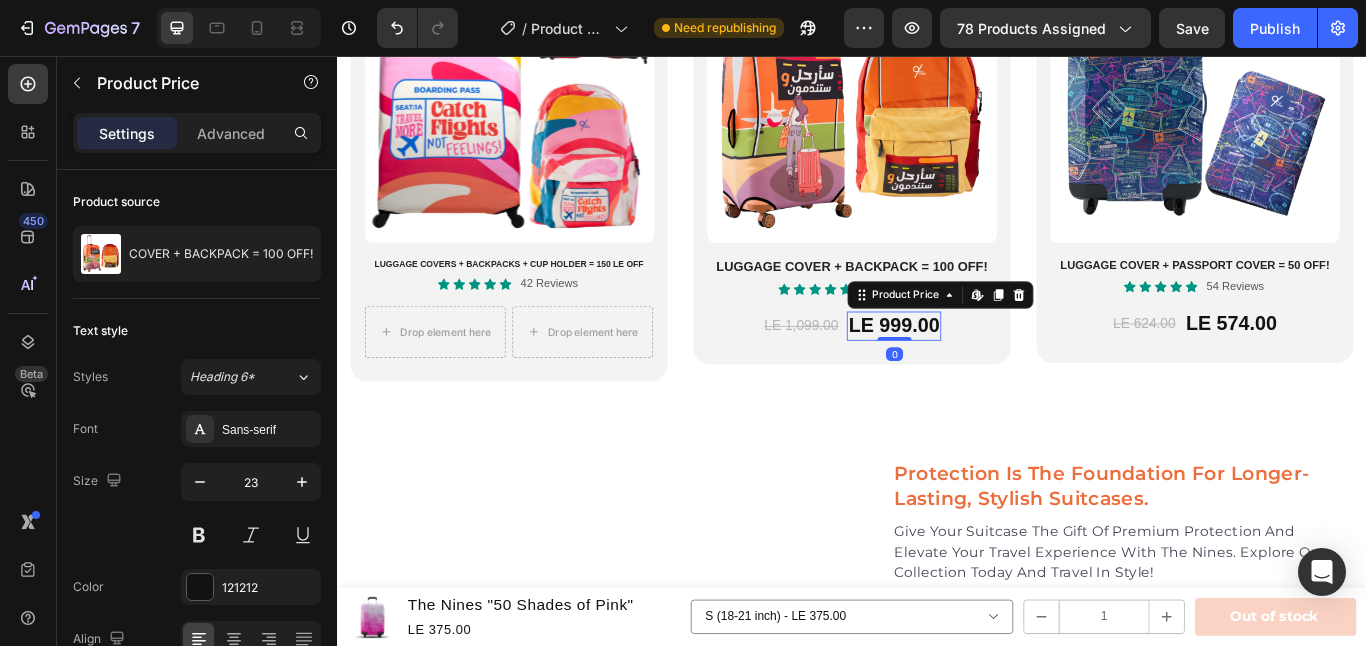 click 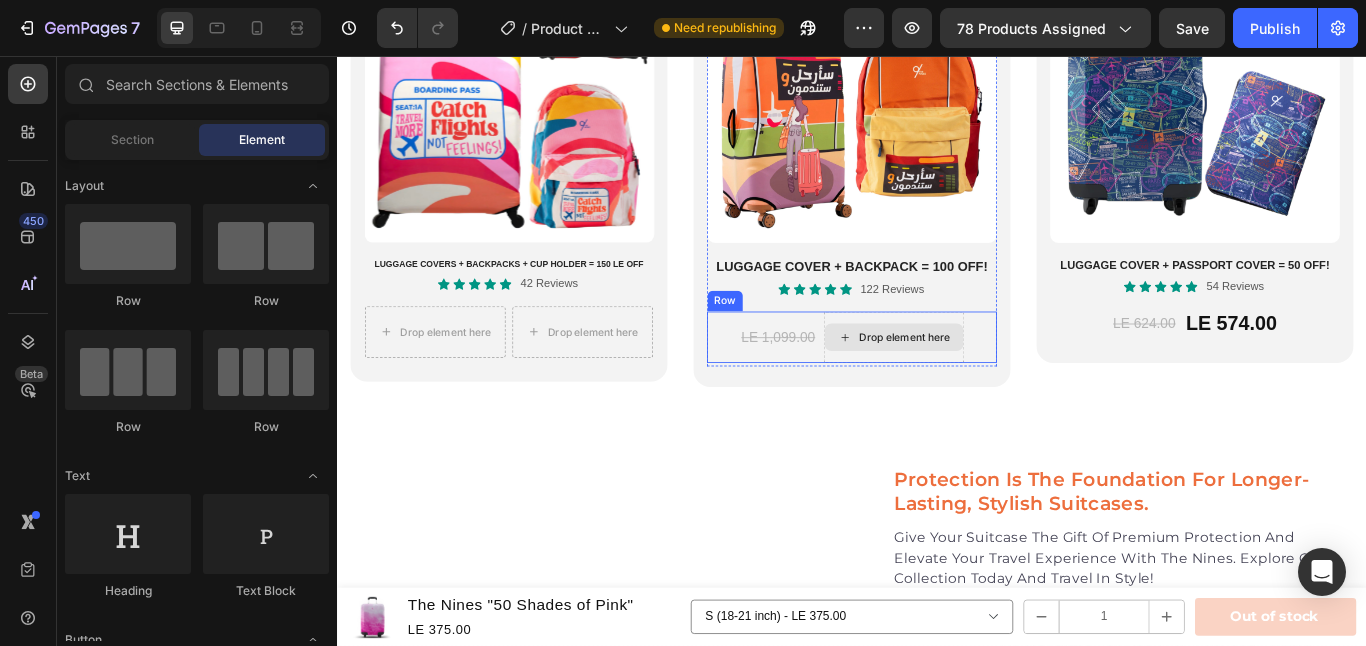 click on "LE 1,099.00" at bounding box center [851, 384] 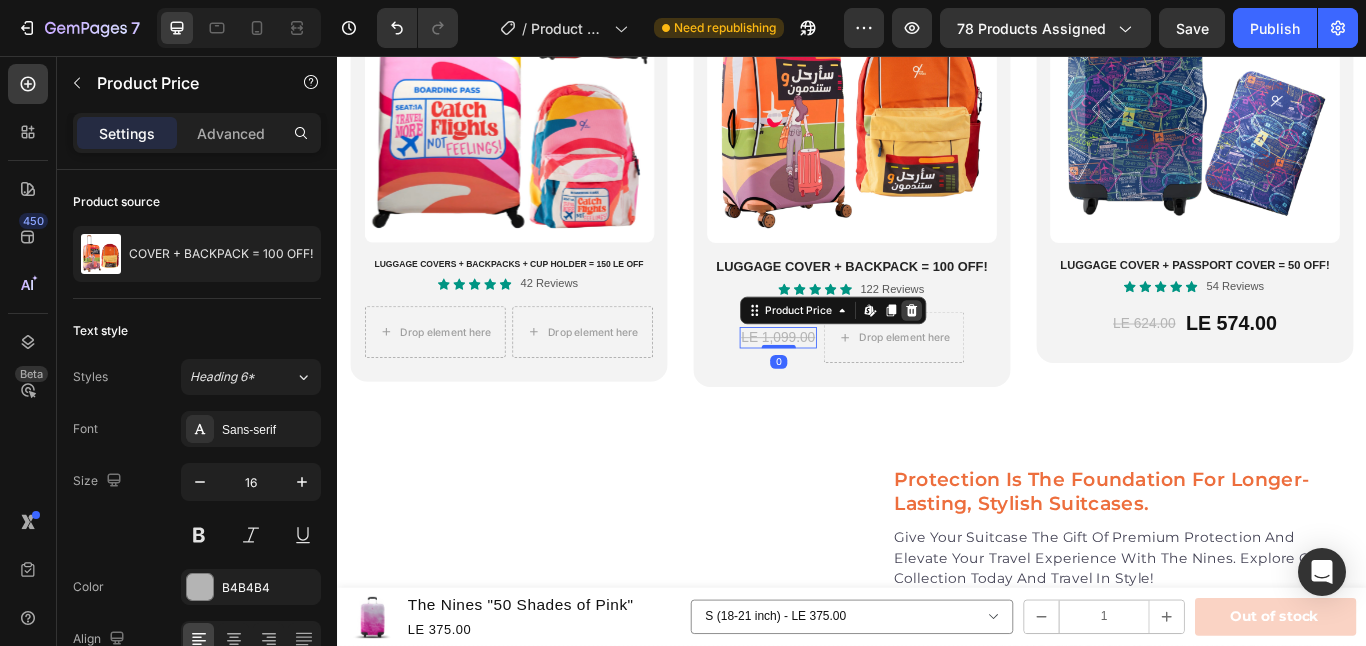 click 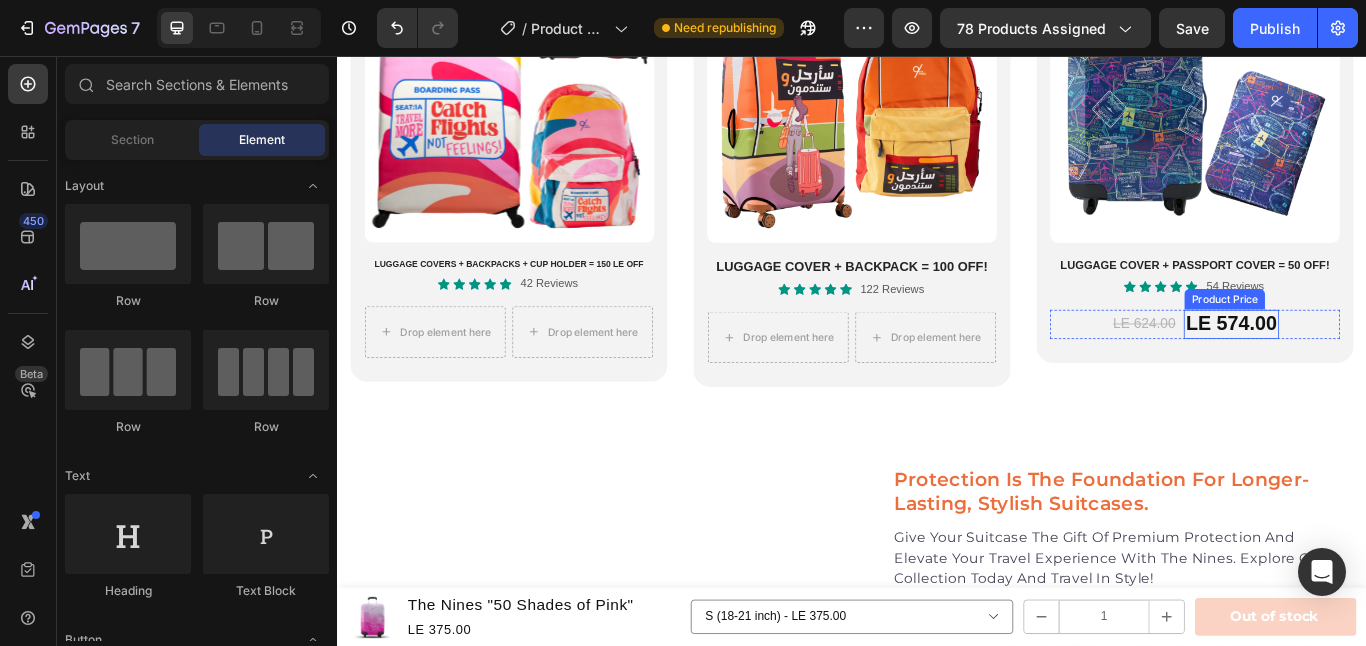 click on "LE 574.00" at bounding box center (1379, 369) 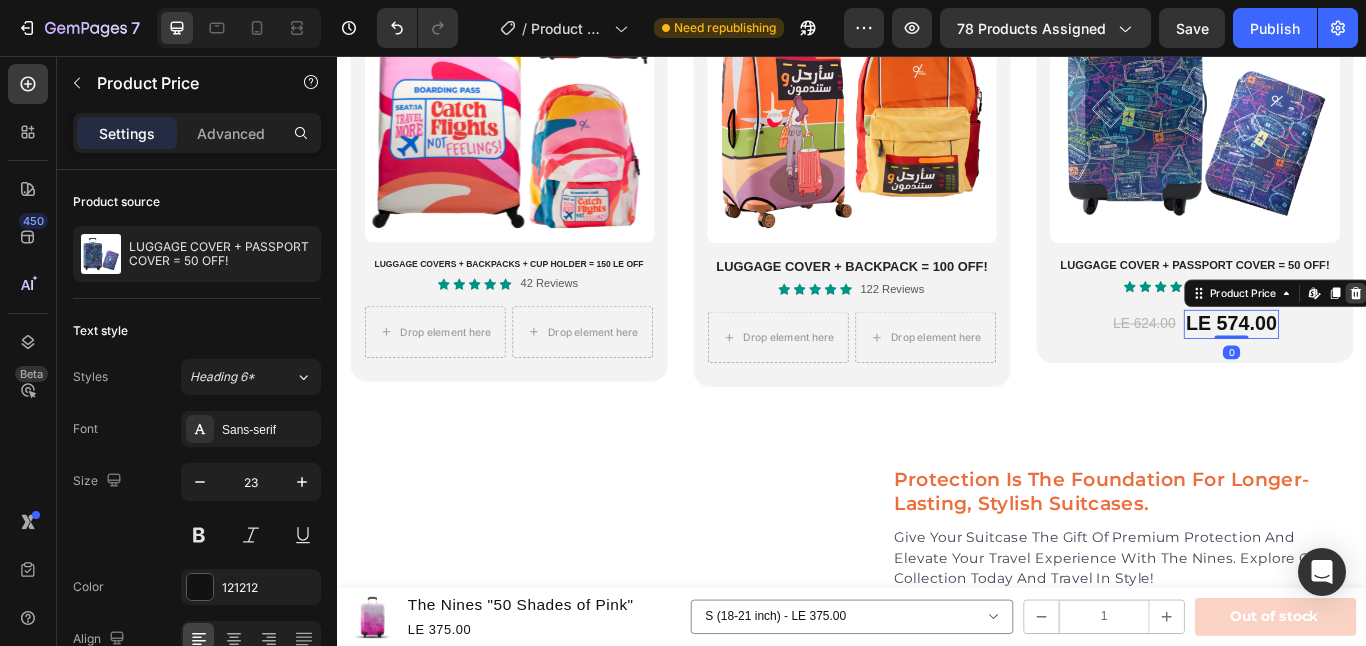 click 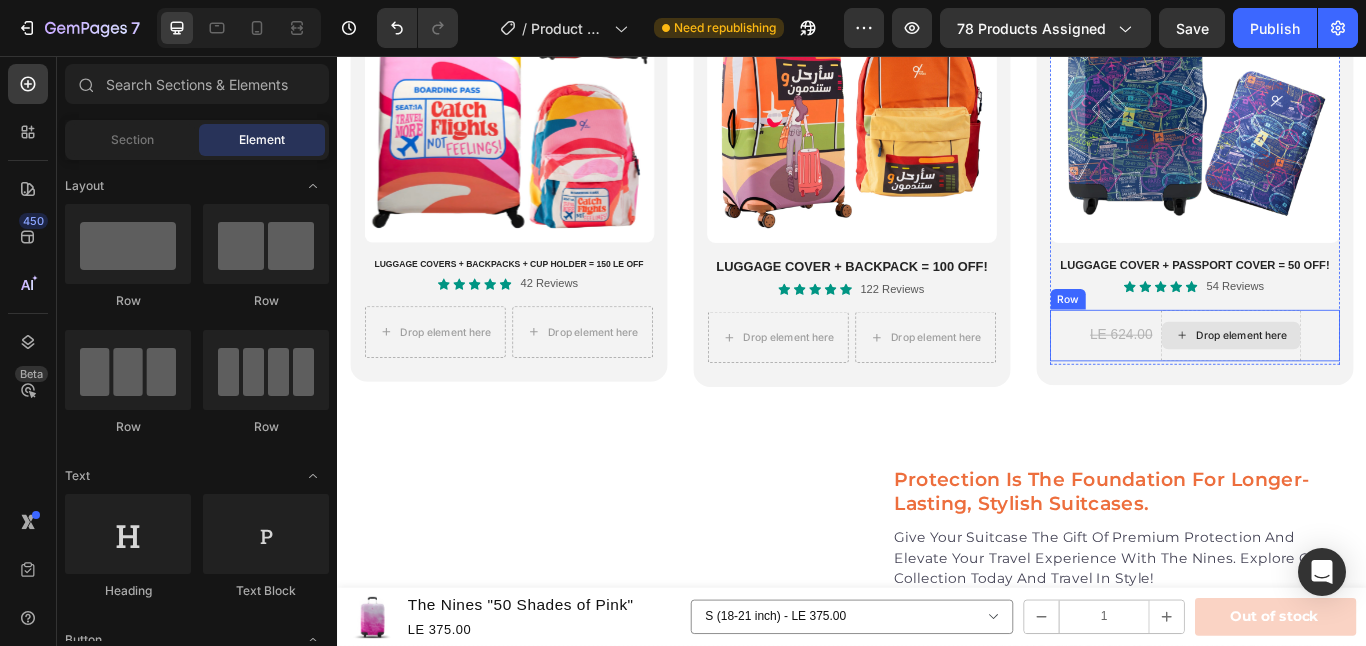 click on "LE 624.00" at bounding box center [1251, 381] 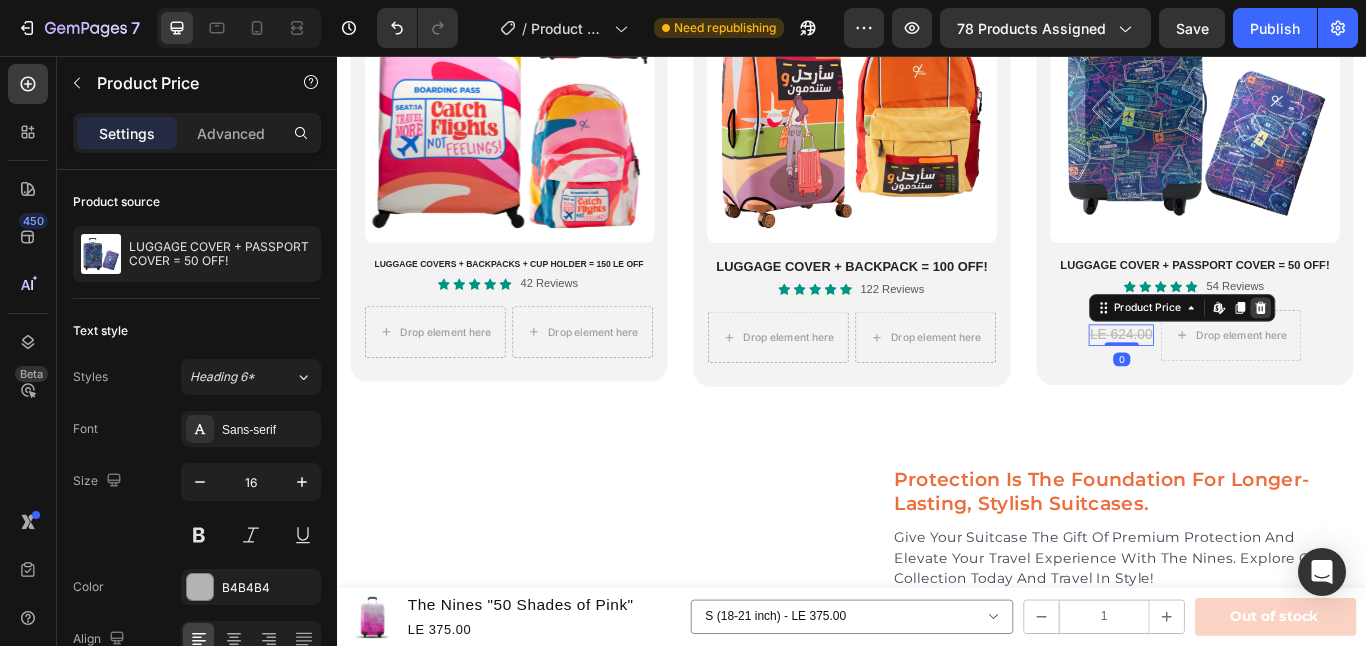 click 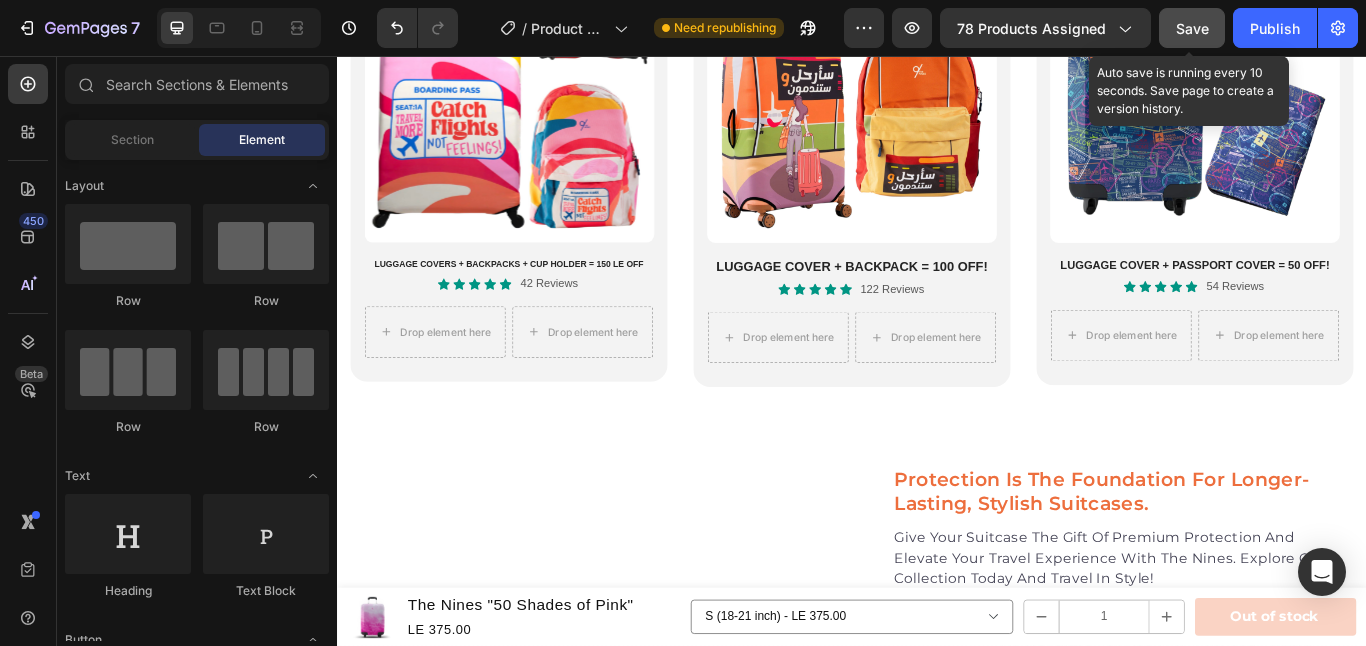 click on "Save" at bounding box center (1192, 28) 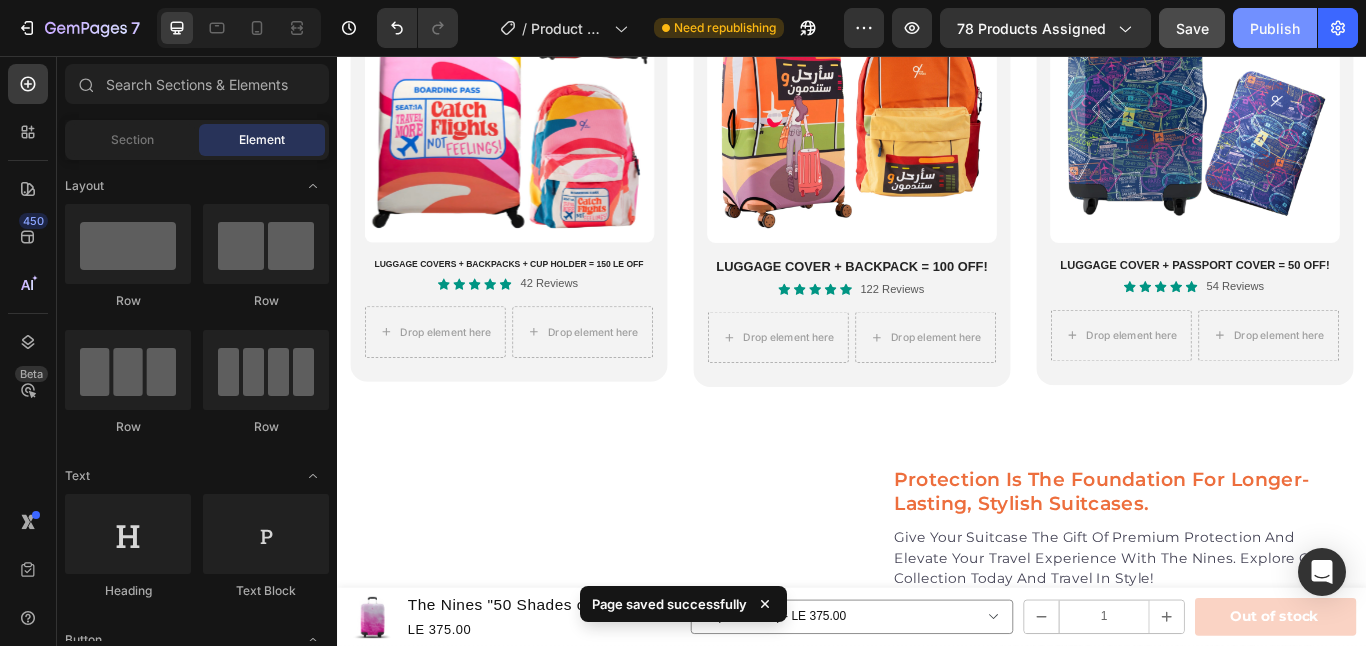 click on "Publish" at bounding box center [1275, 28] 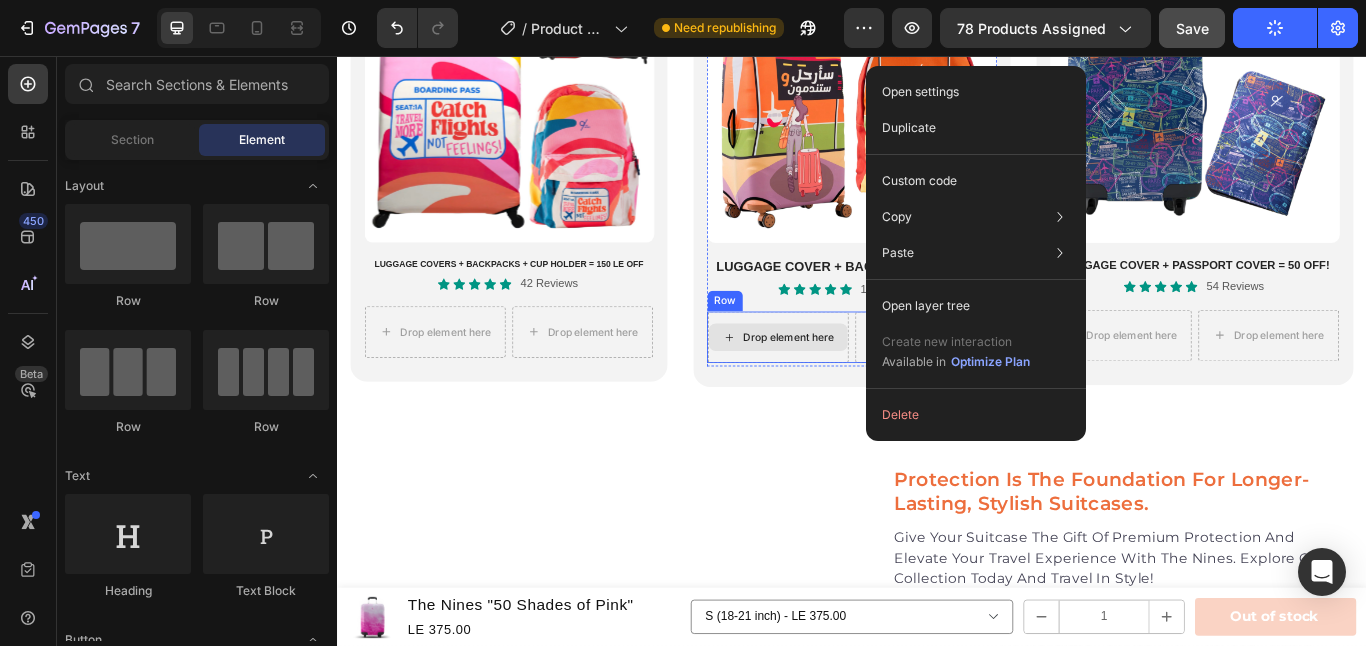 click on "Drop element here" at bounding box center [863, 384] 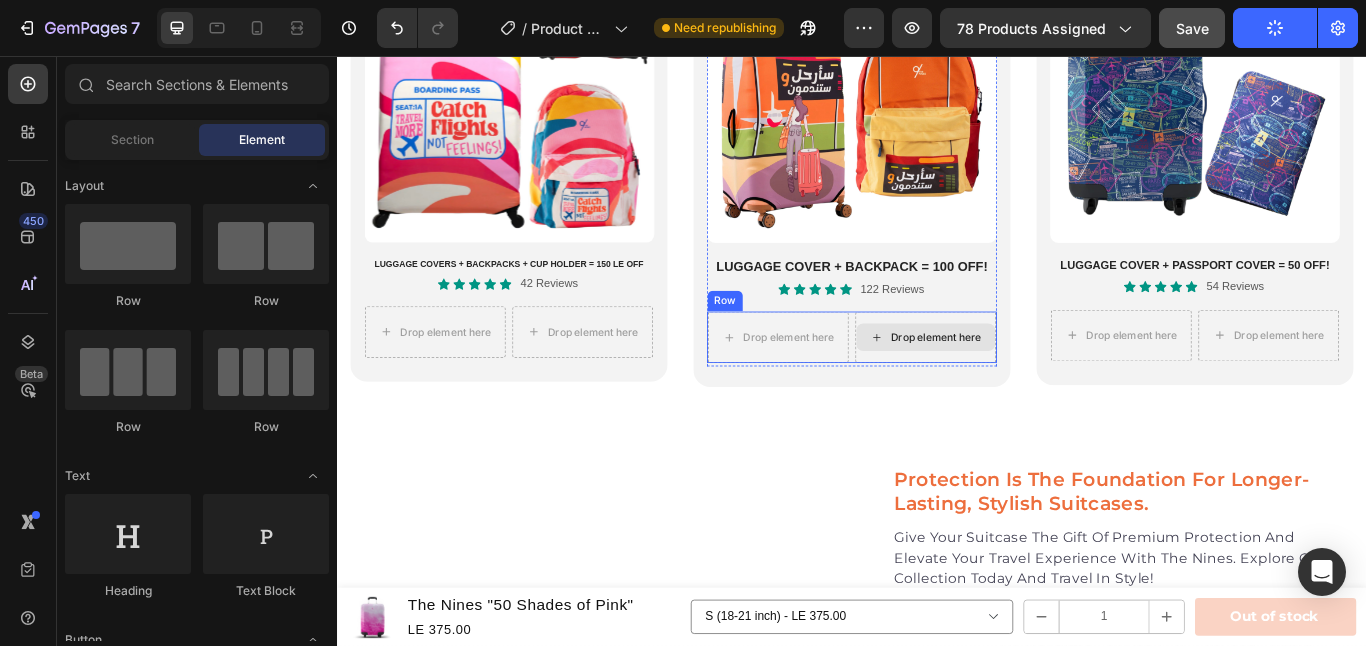 click on "Drop element here" at bounding box center [1035, 384] 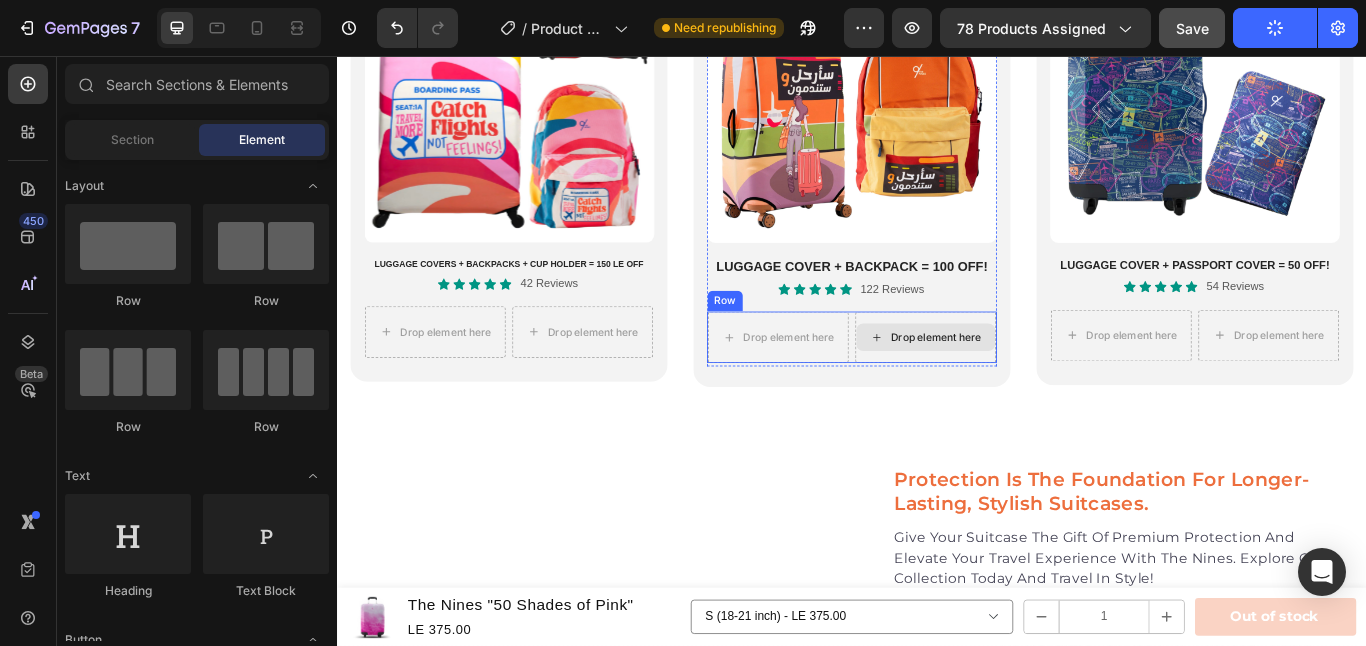 click on "Drop element here" at bounding box center [1023, 384] 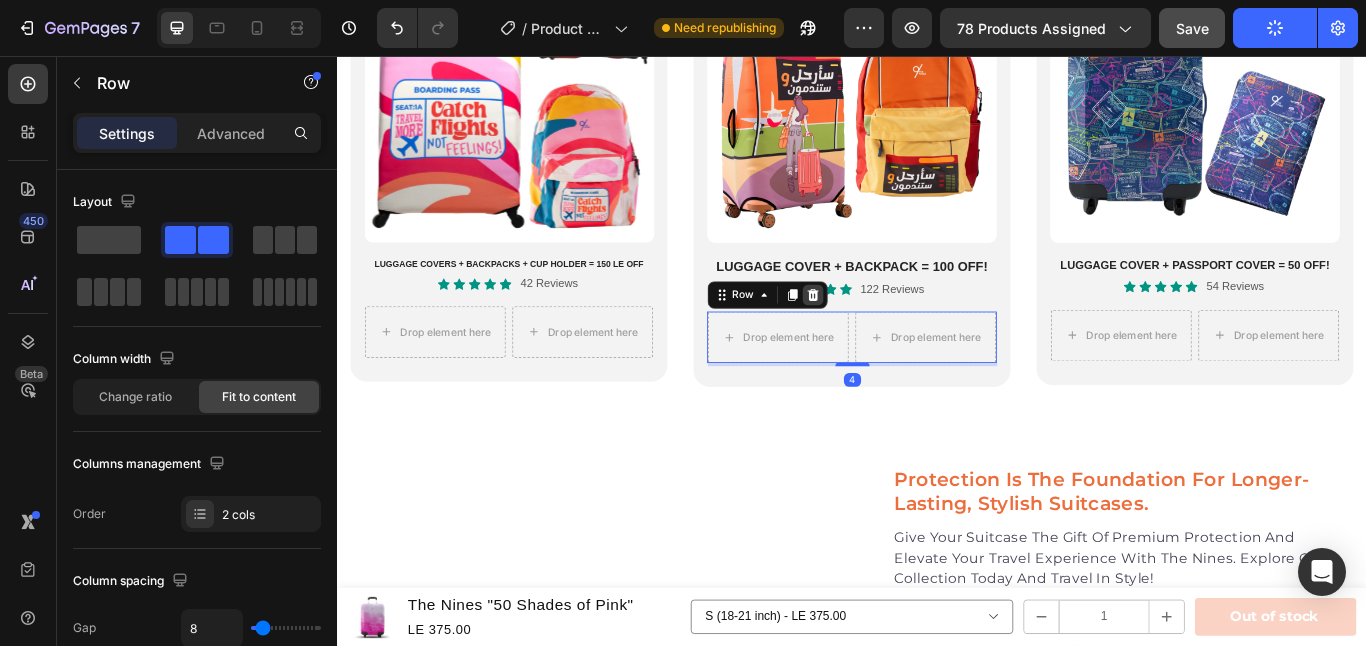 click 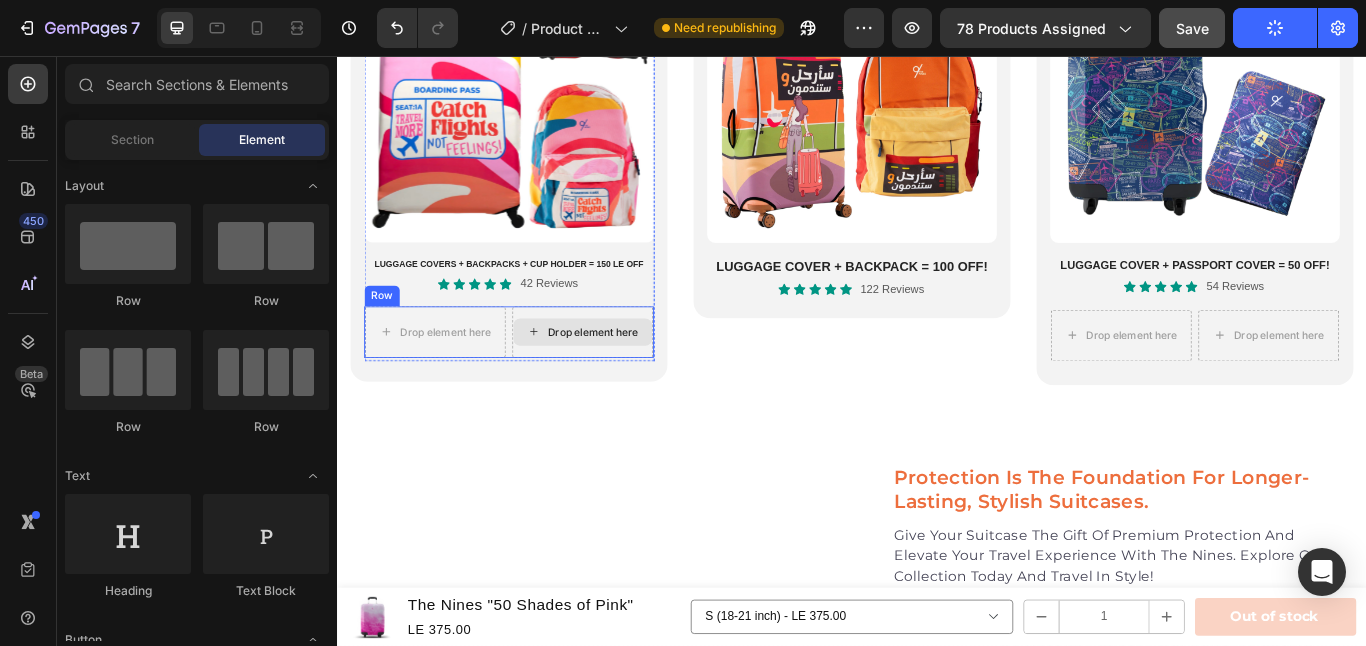 click on "Drop element here" at bounding box center (623, 378) 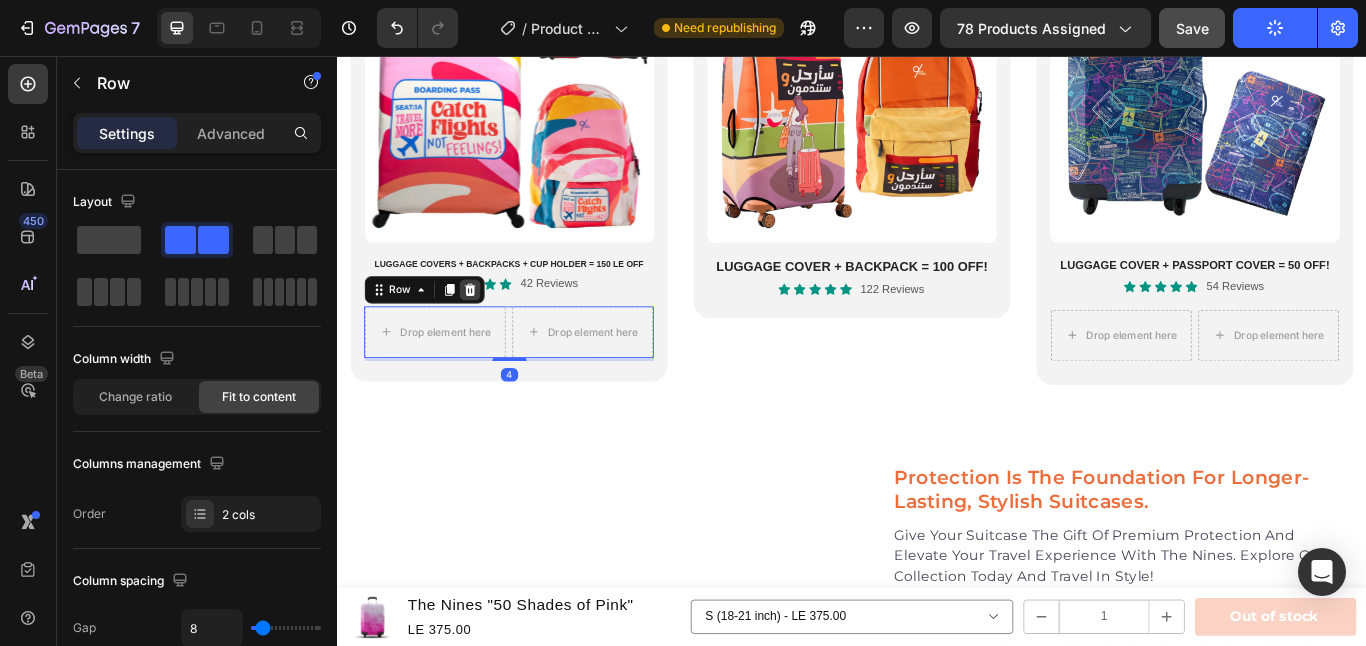 click 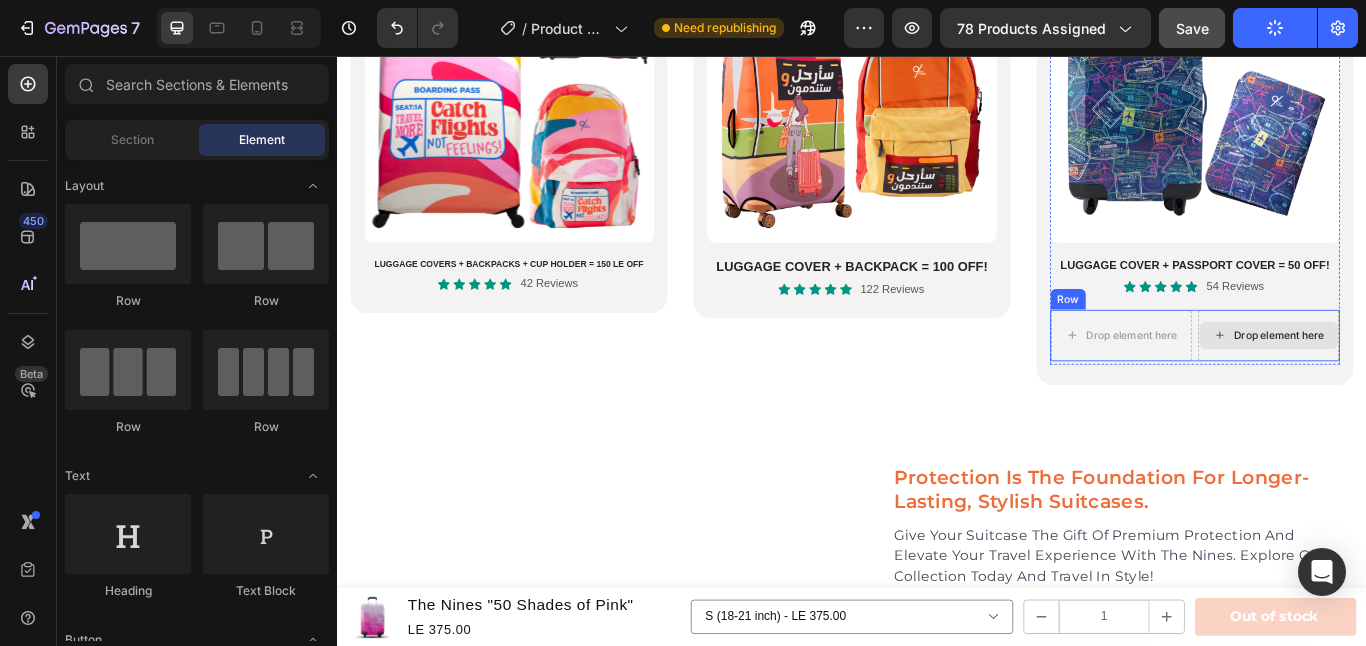 click on "Drop element here" at bounding box center [1423, 382] 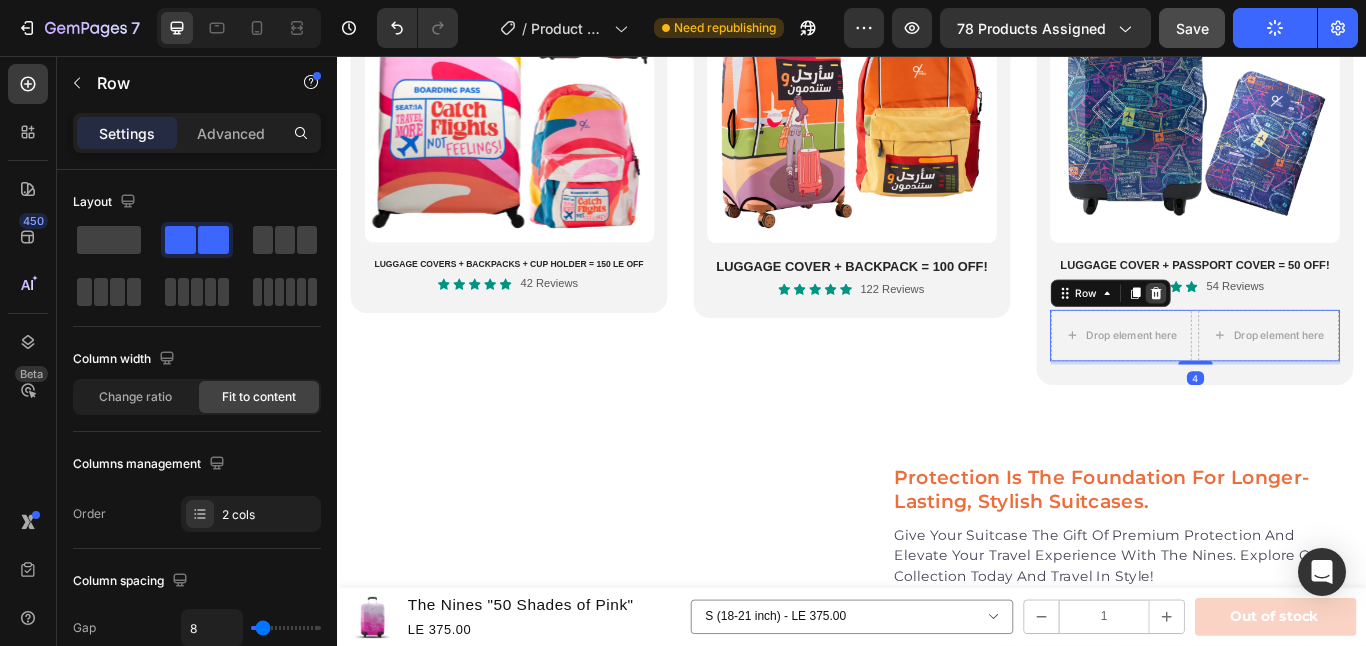click 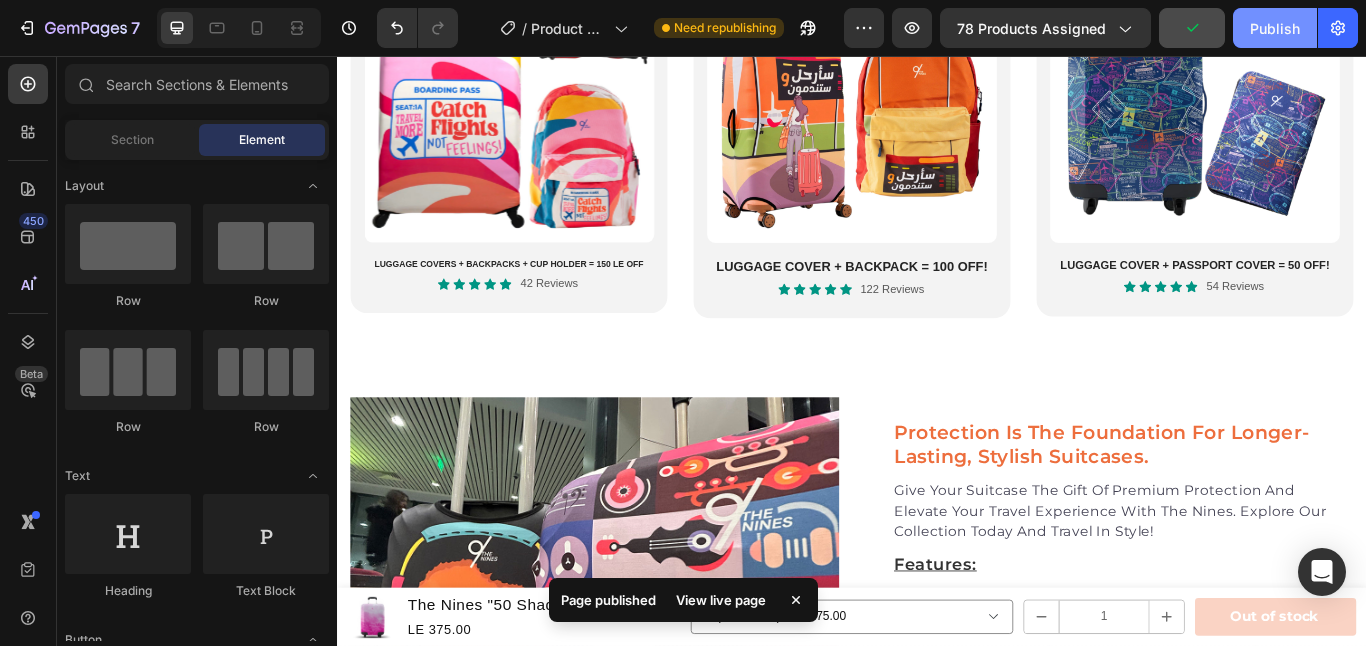 click on "Publish" at bounding box center [1275, 28] 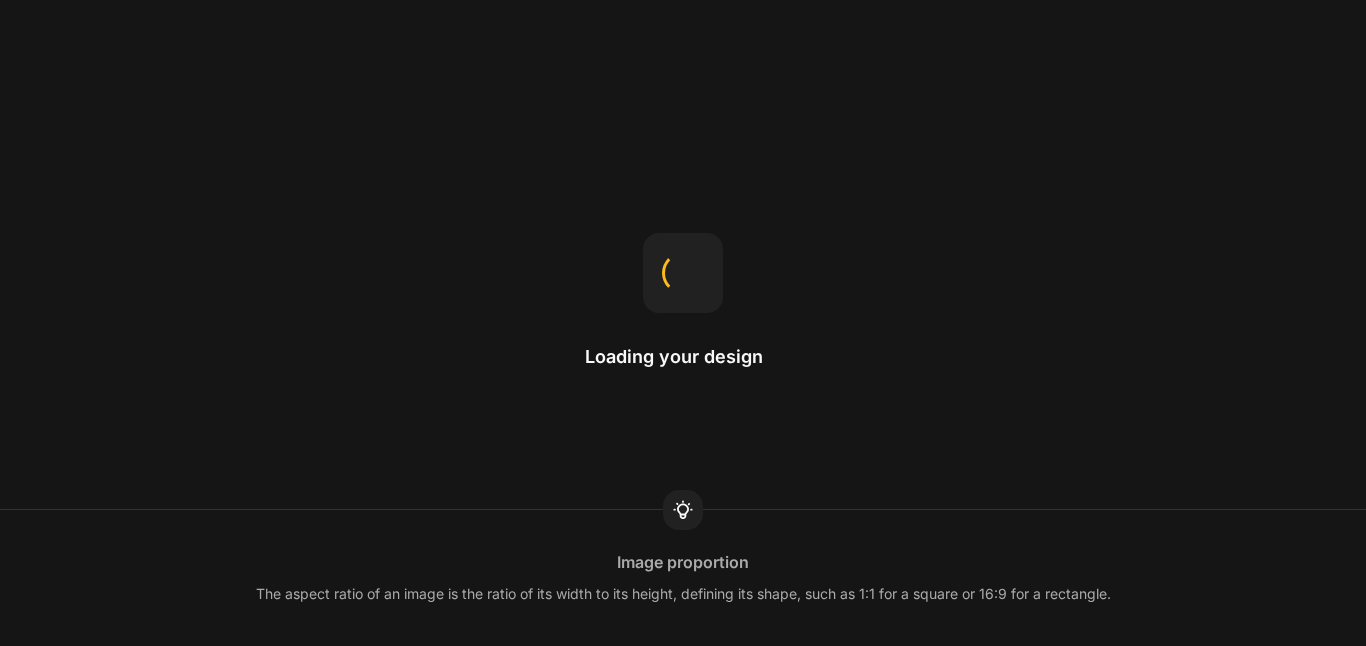 scroll, scrollTop: 0, scrollLeft: 0, axis: both 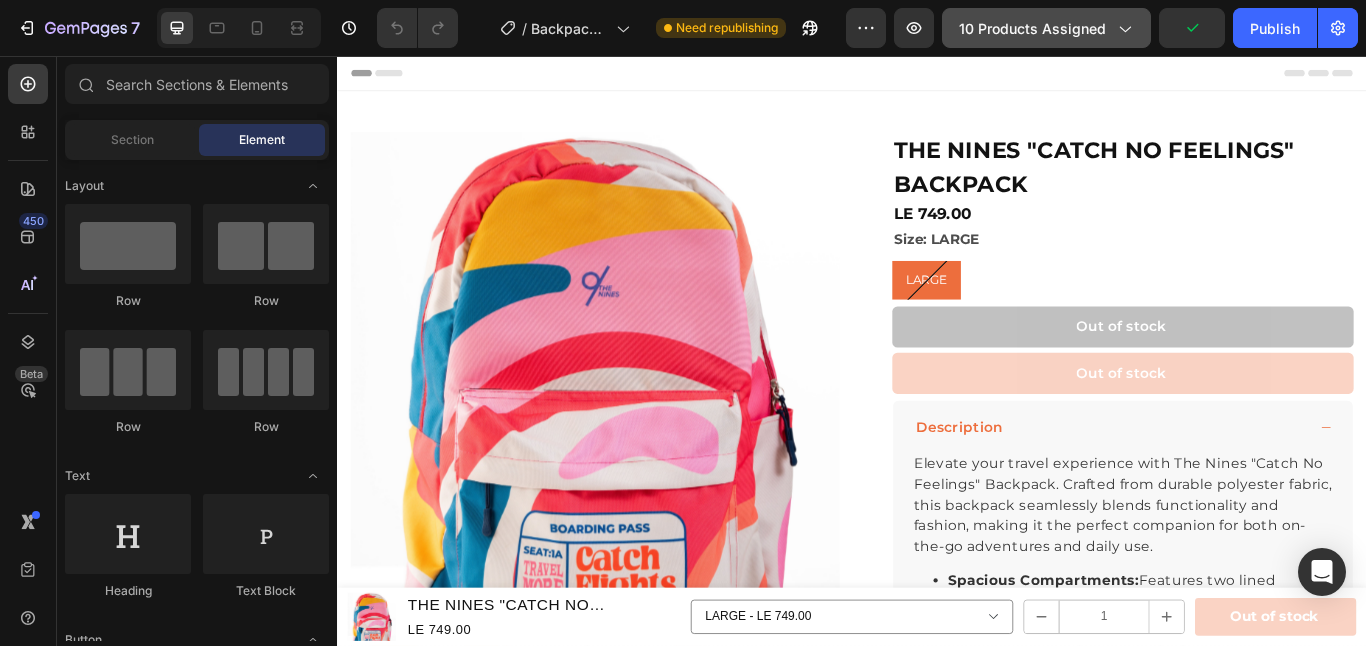 click on "10 products assigned" 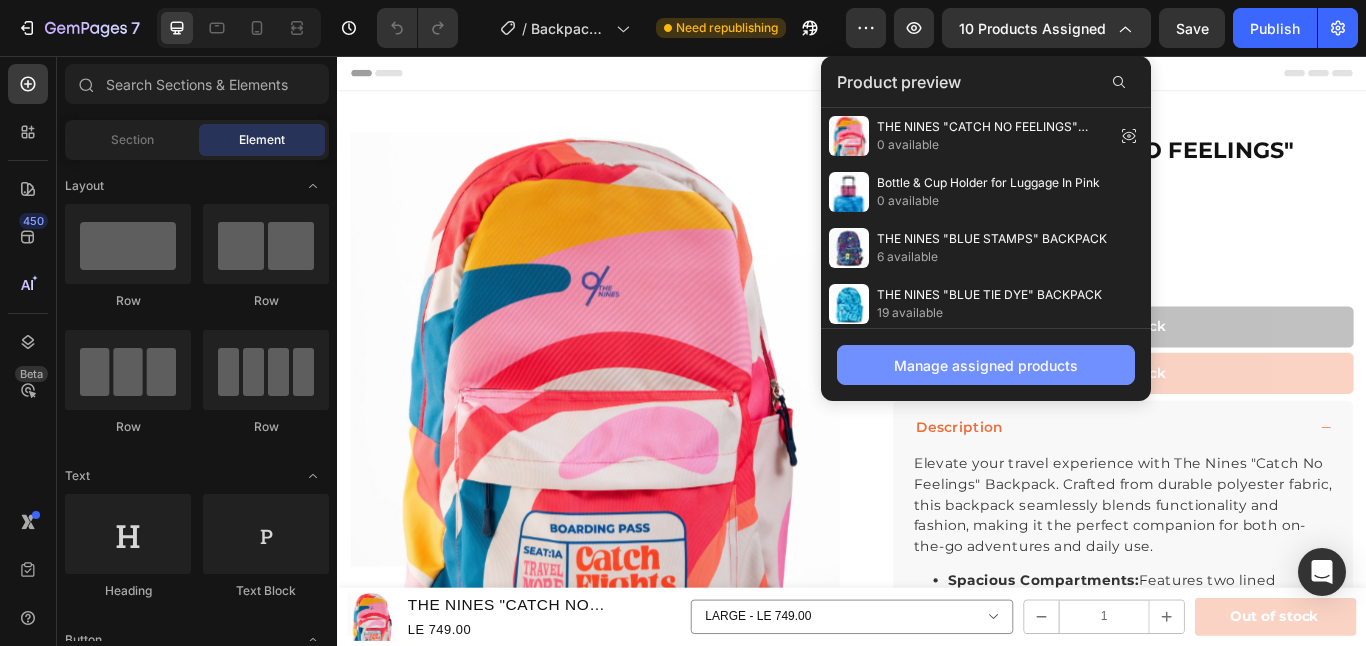 click on "Manage assigned products" at bounding box center [986, 365] 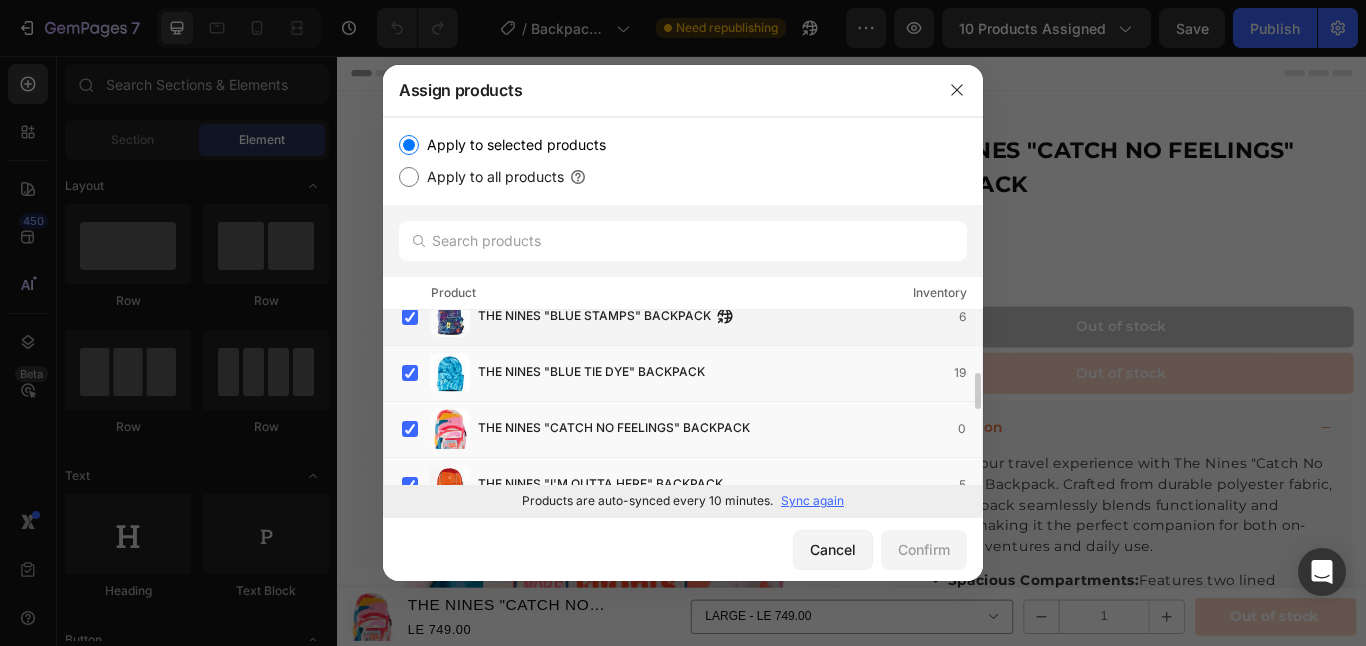 scroll, scrollTop: 0, scrollLeft: 0, axis: both 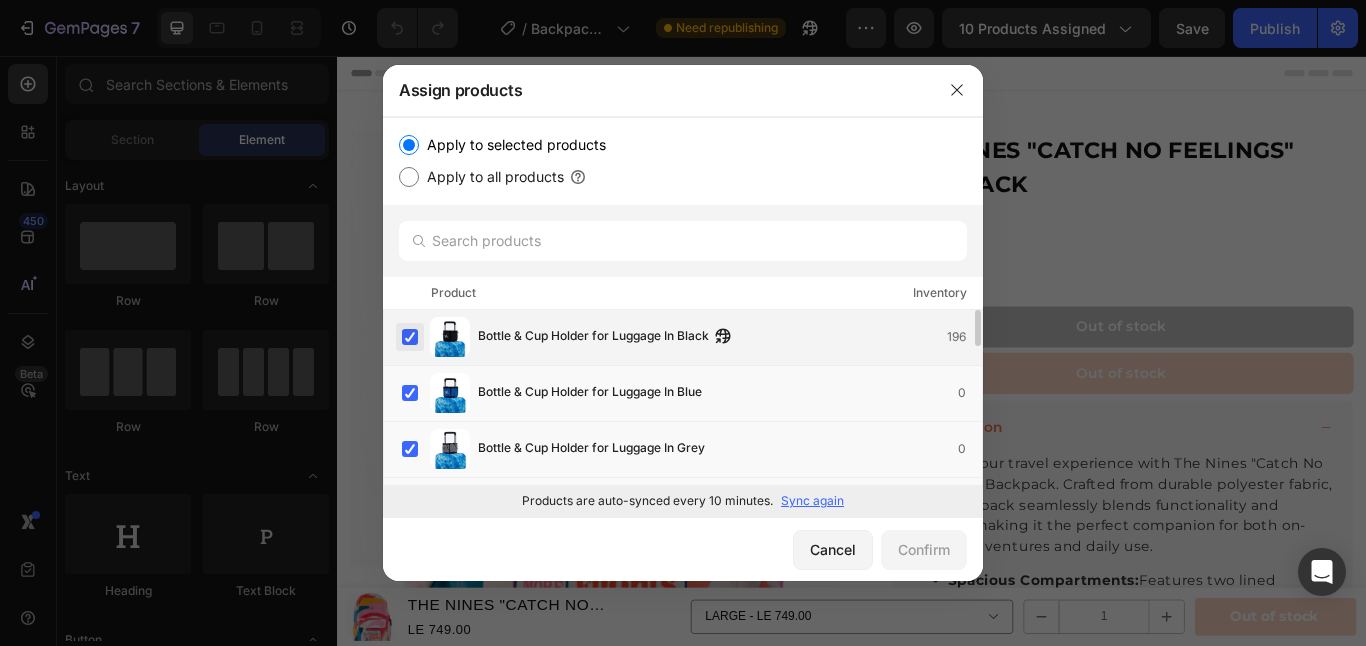 click at bounding box center (410, 337) 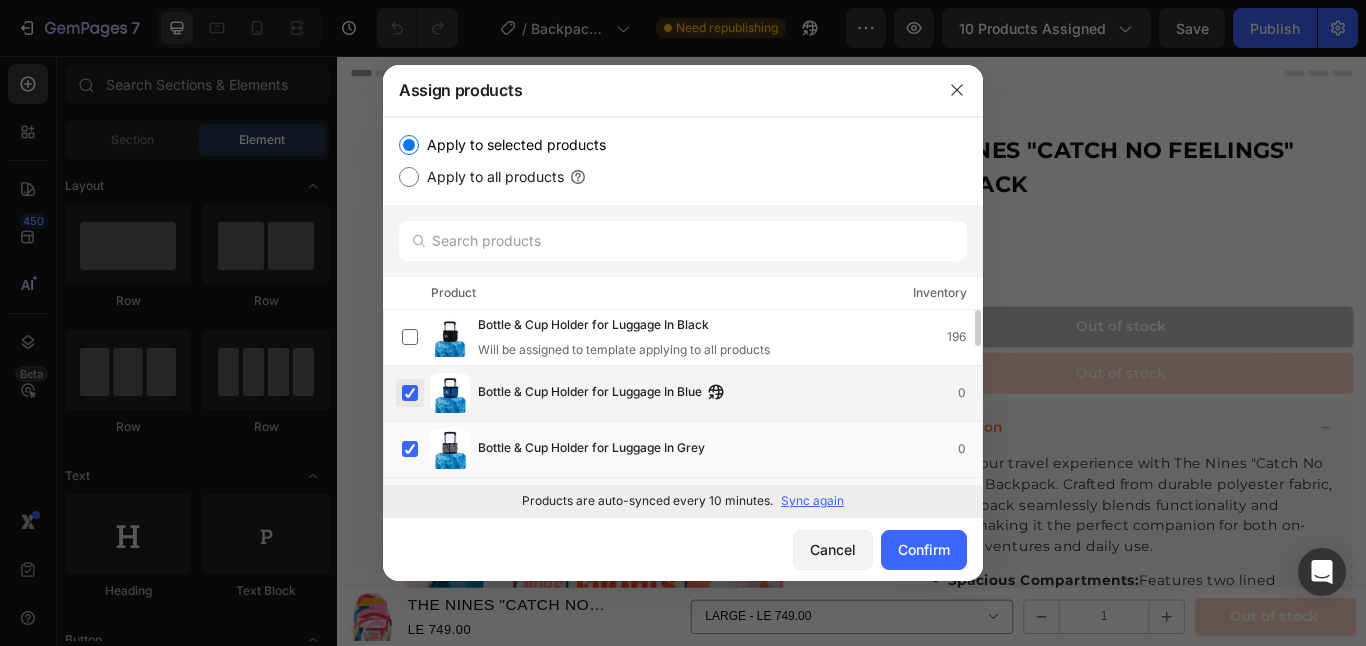 click at bounding box center [410, 393] 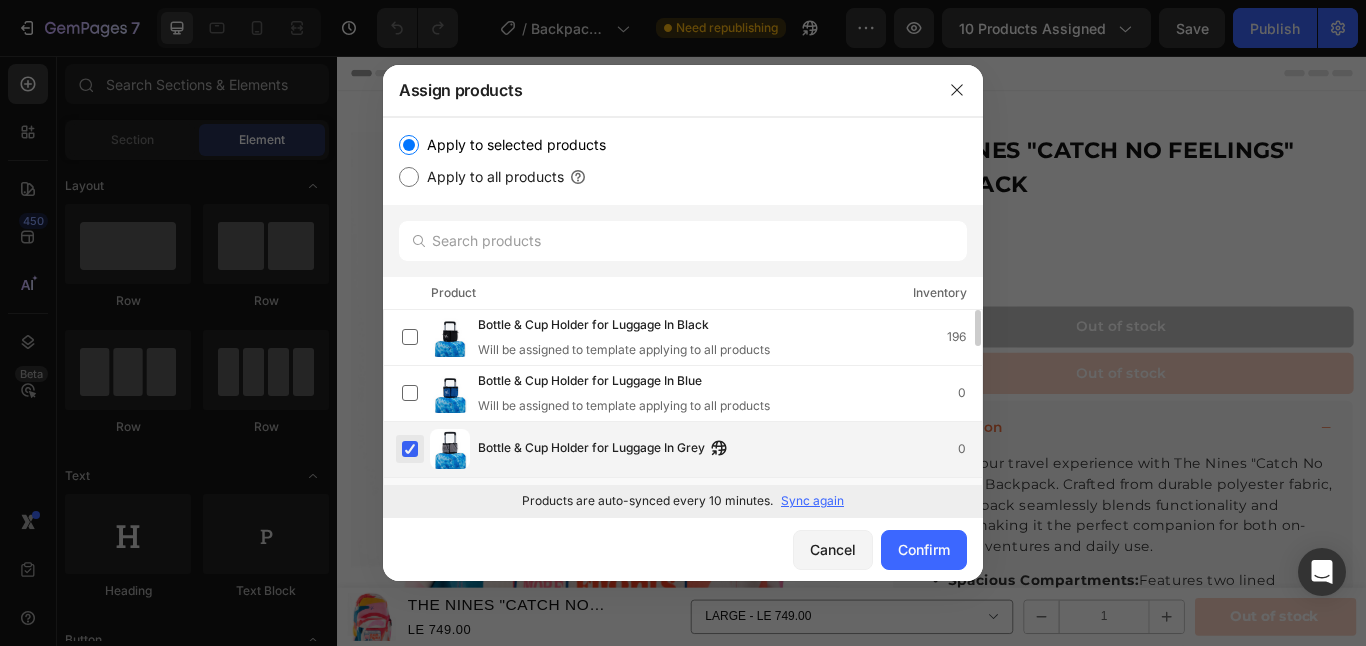 click at bounding box center (410, 449) 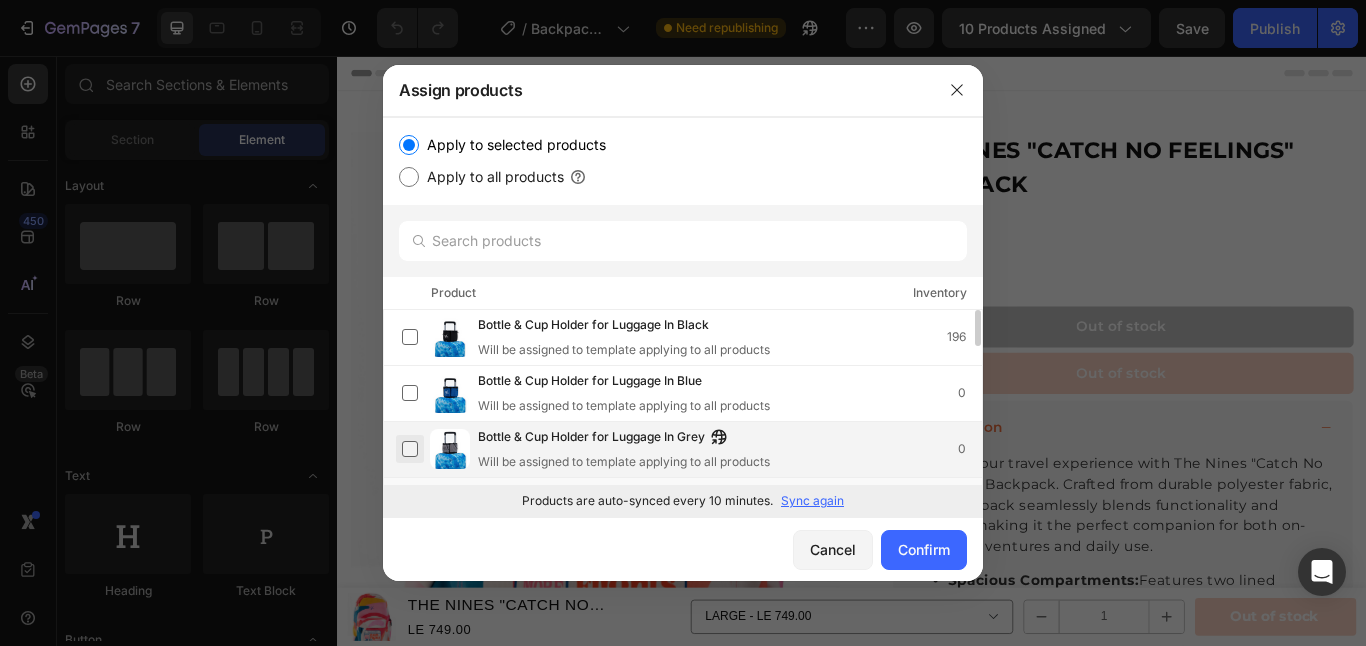 scroll, scrollTop: 100, scrollLeft: 0, axis: vertical 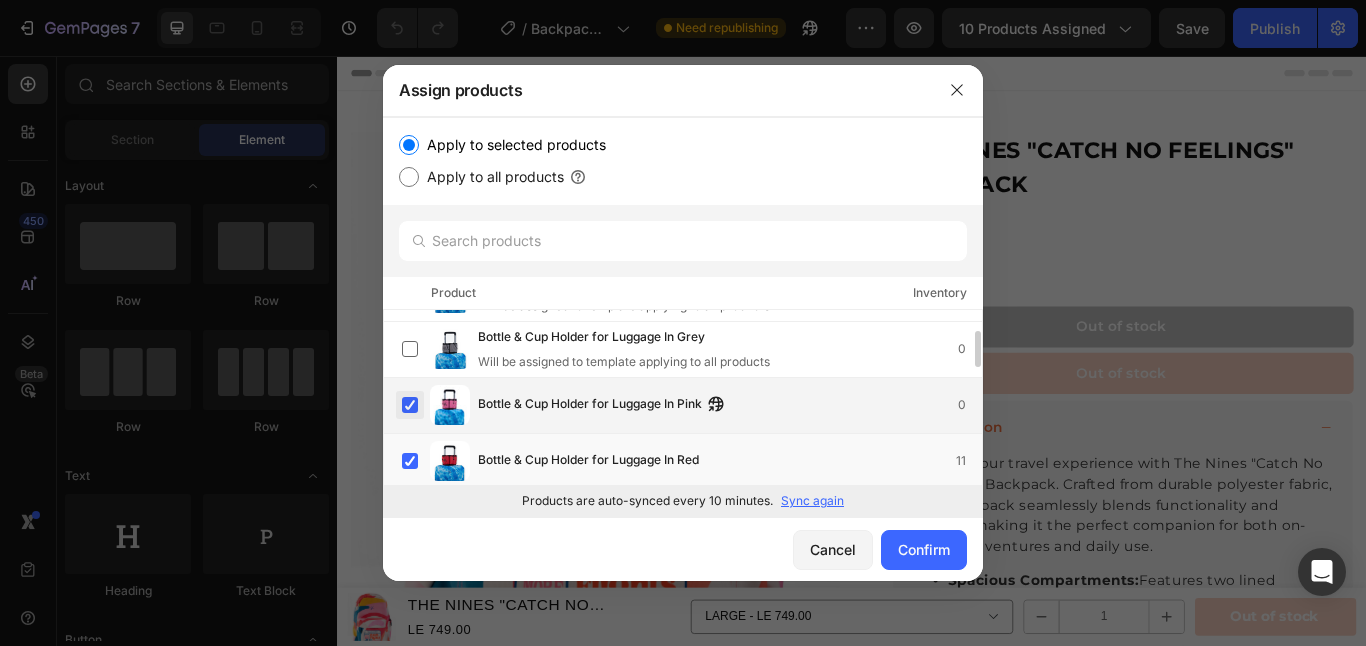click at bounding box center [410, 405] 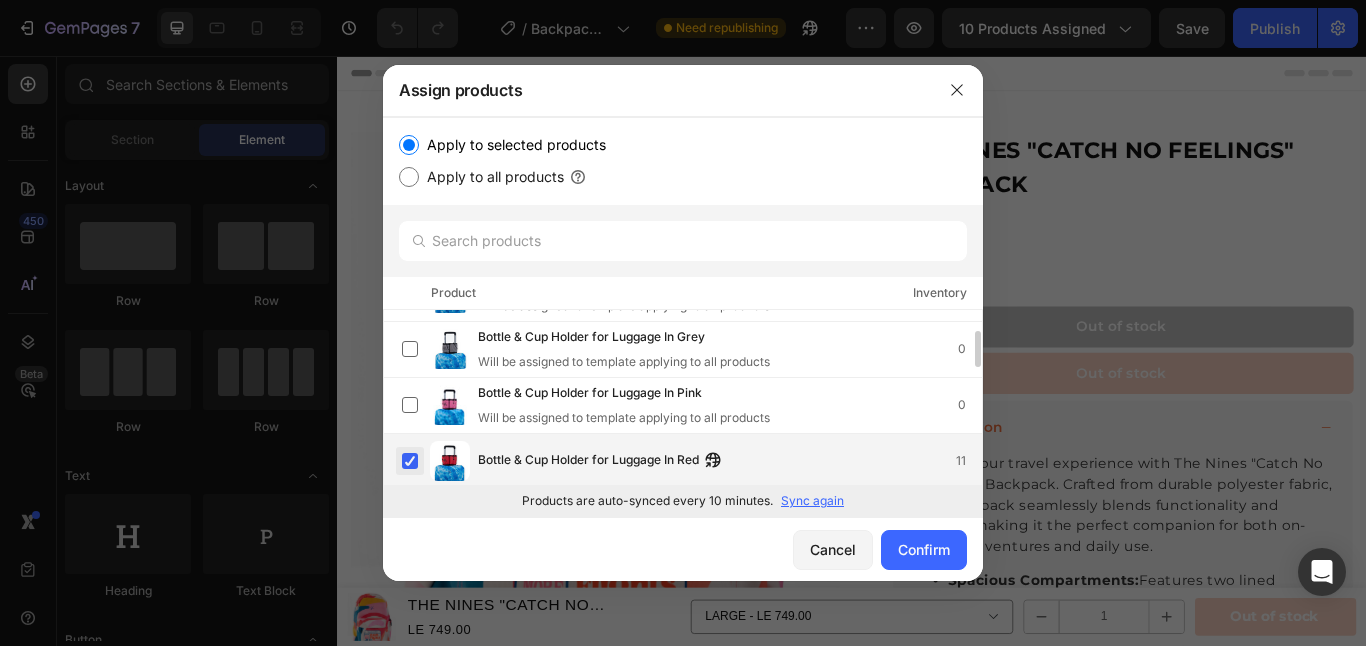 click at bounding box center (410, 461) 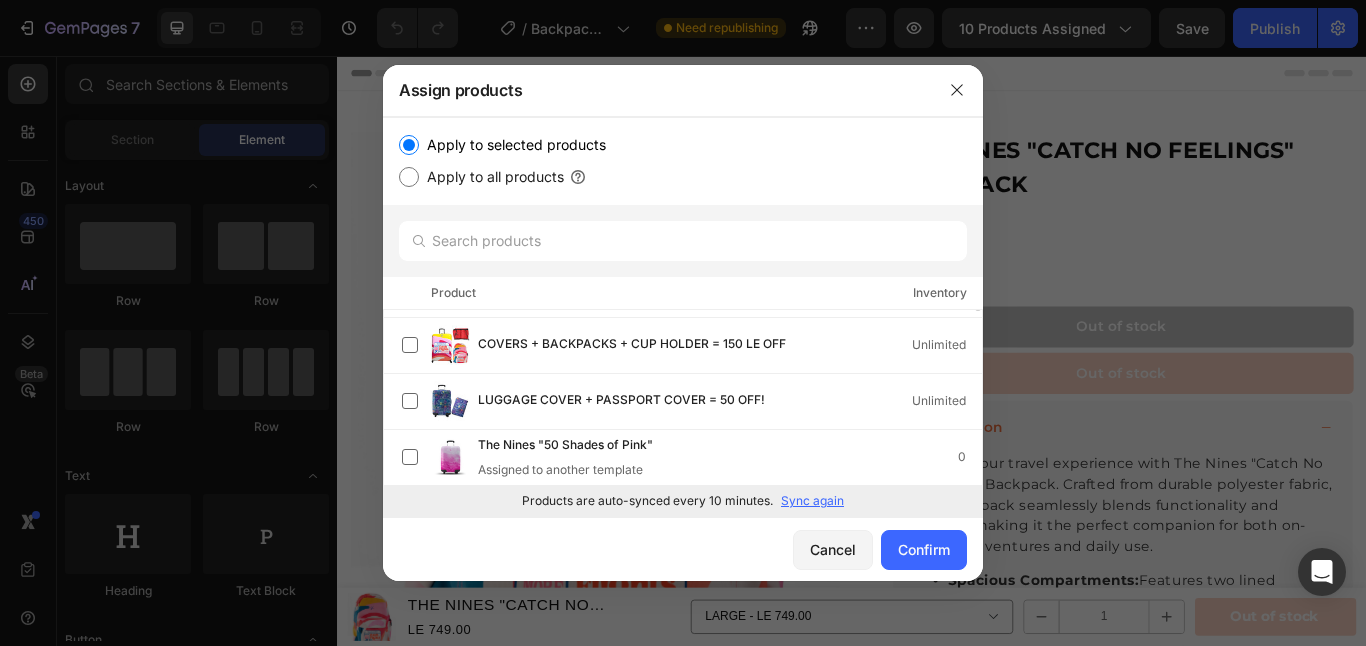 scroll, scrollTop: 564, scrollLeft: 0, axis: vertical 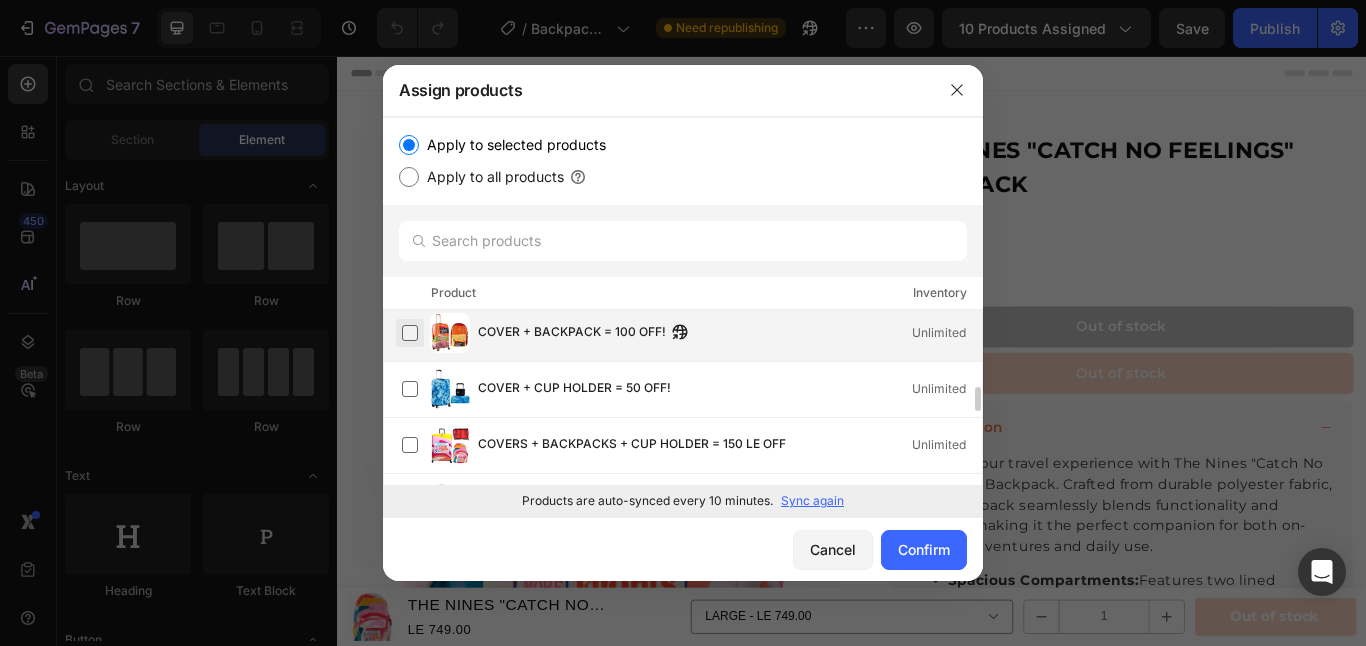 click at bounding box center (410, 333) 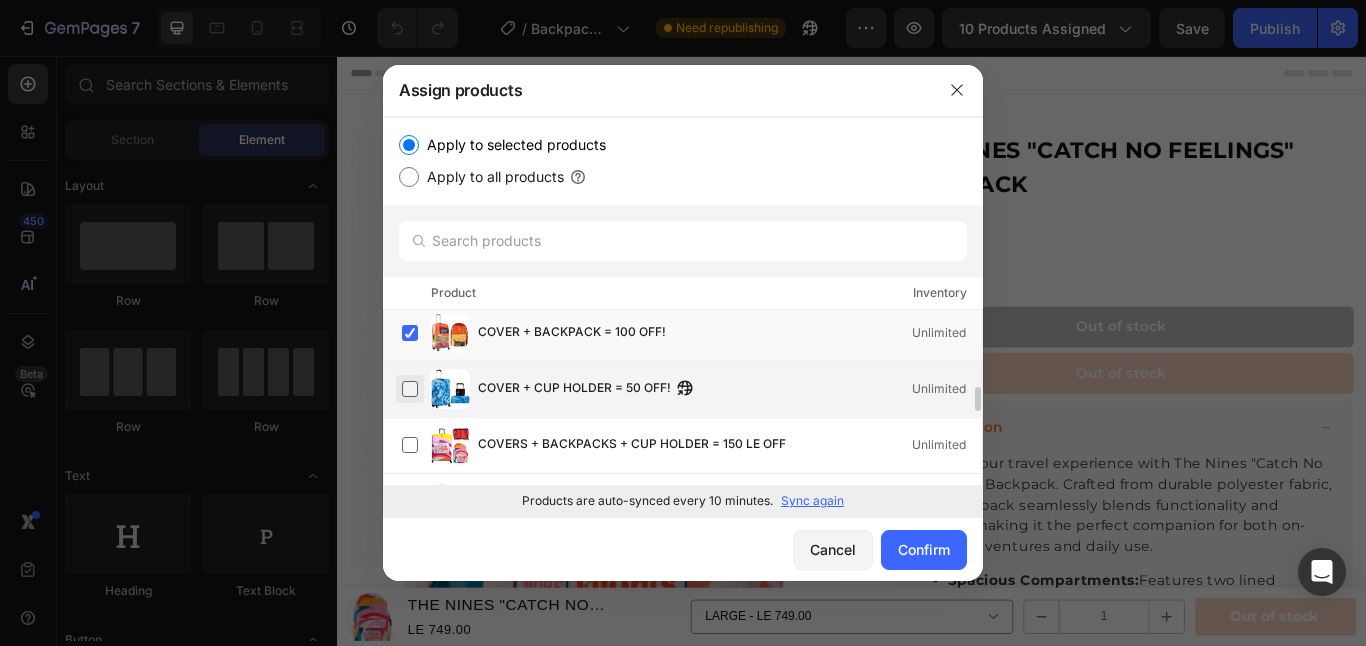 click at bounding box center (410, 389) 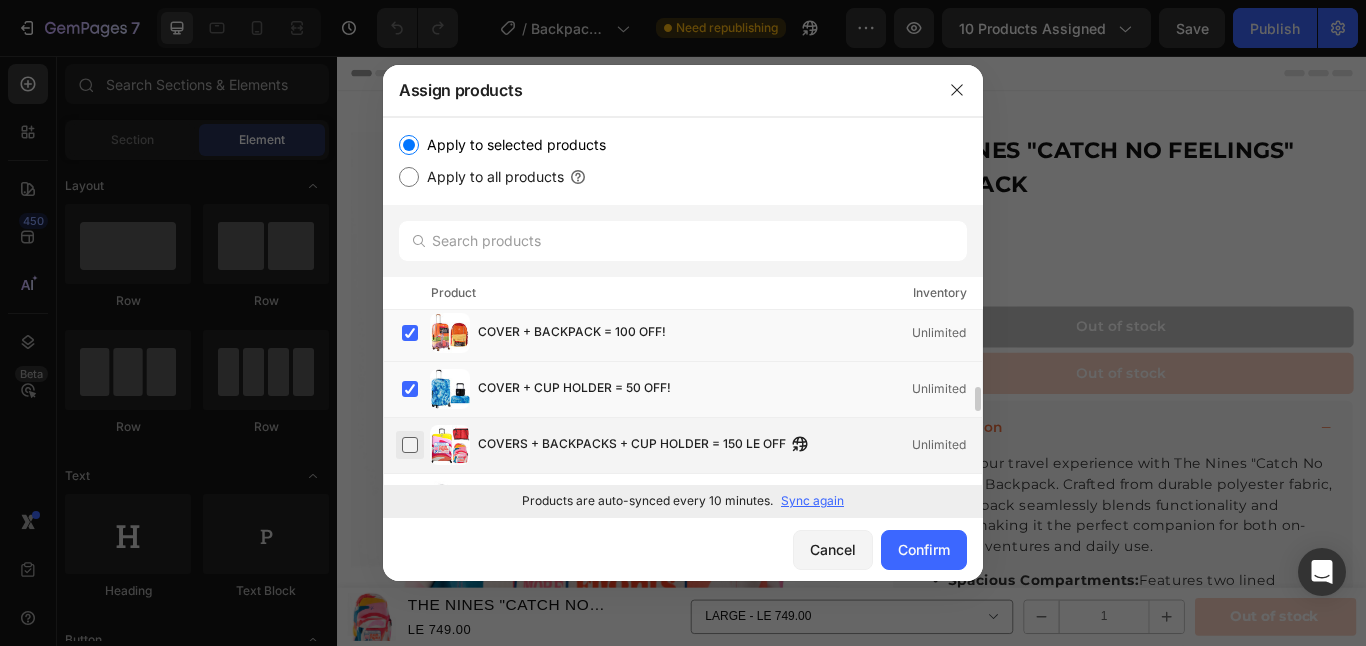 click at bounding box center [410, 445] 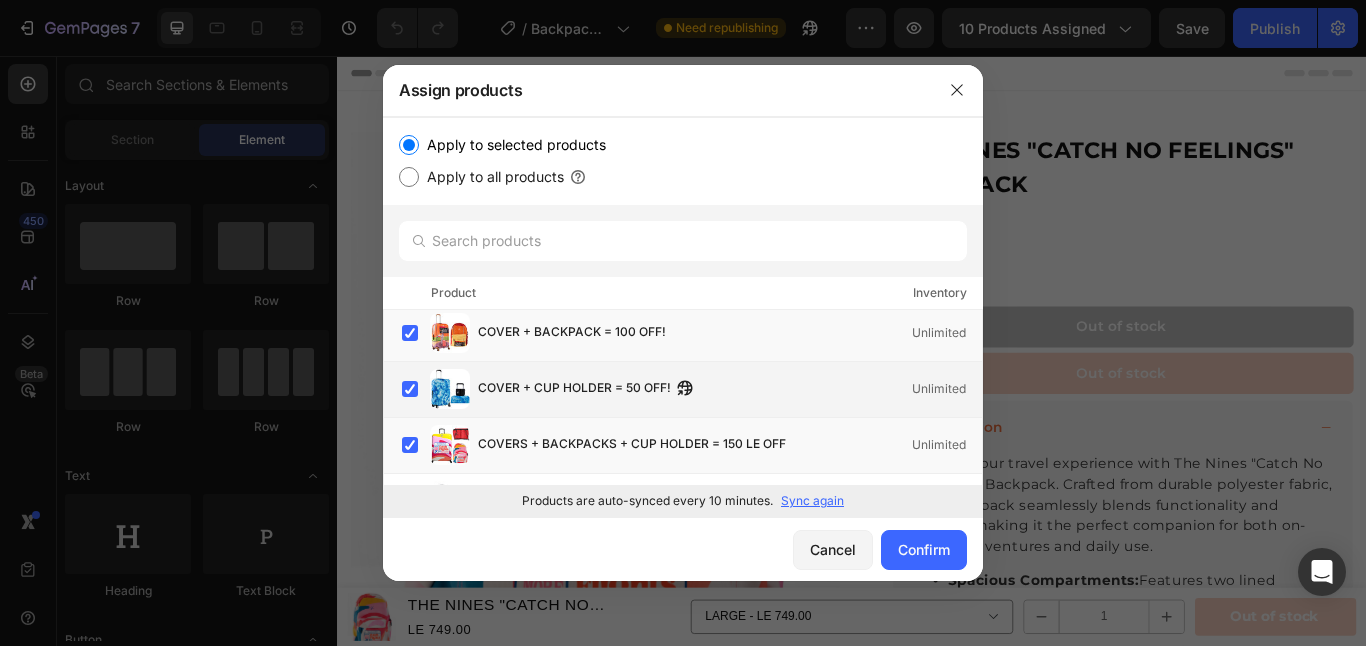 scroll, scrollTop: 464, scrollLeft: 0, axis: vertical 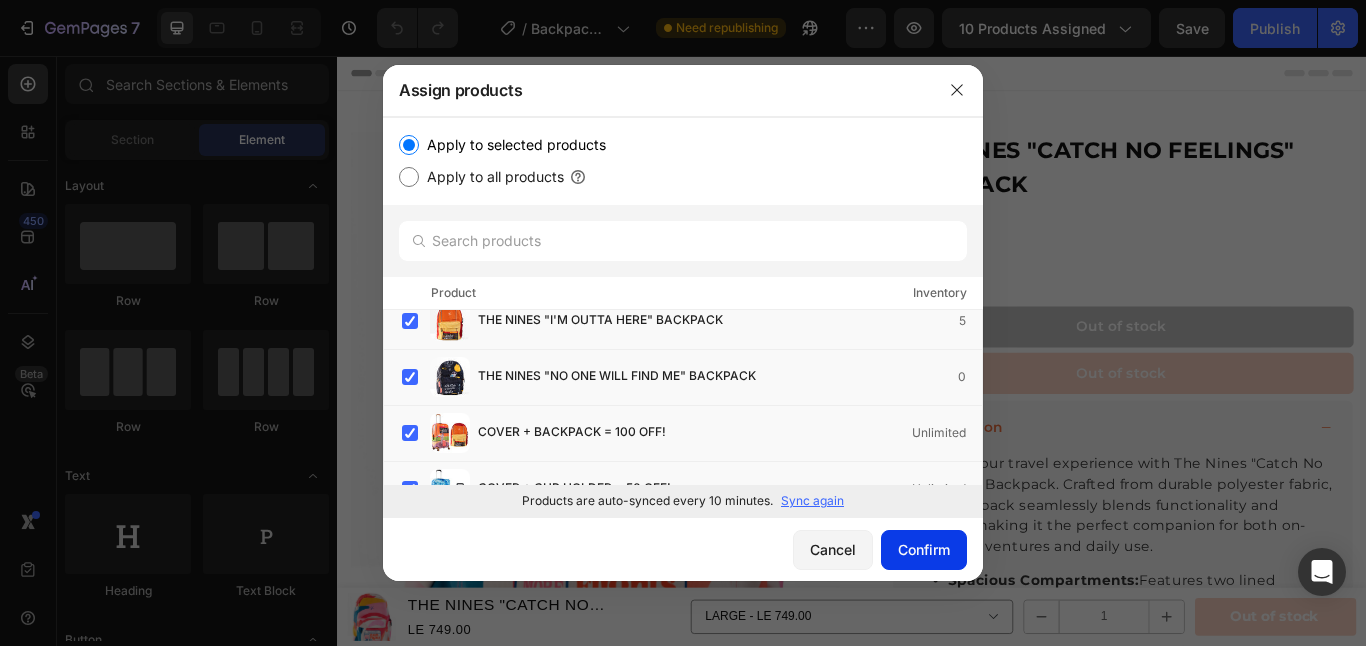 click on "Confirm" at bounding box center (924, 549) 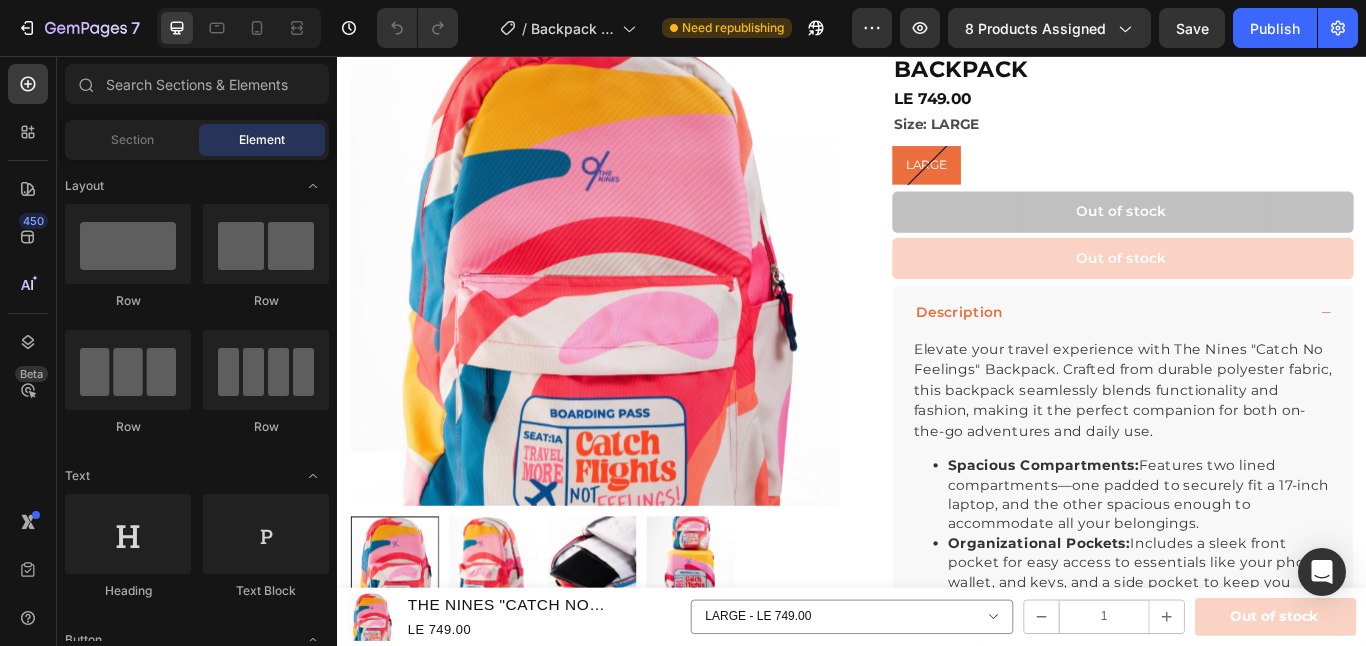scroll, scrollTop: 0, scrollLeft: 0, axis: both 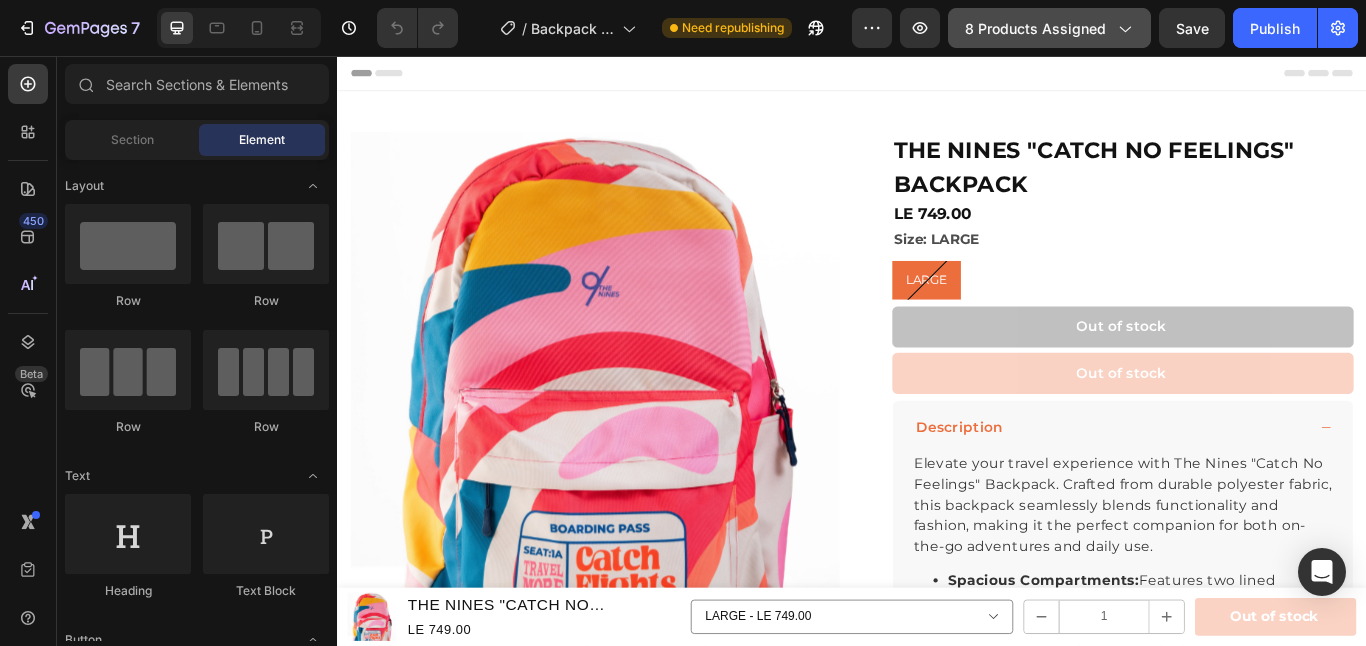 click on "8 products assigned" 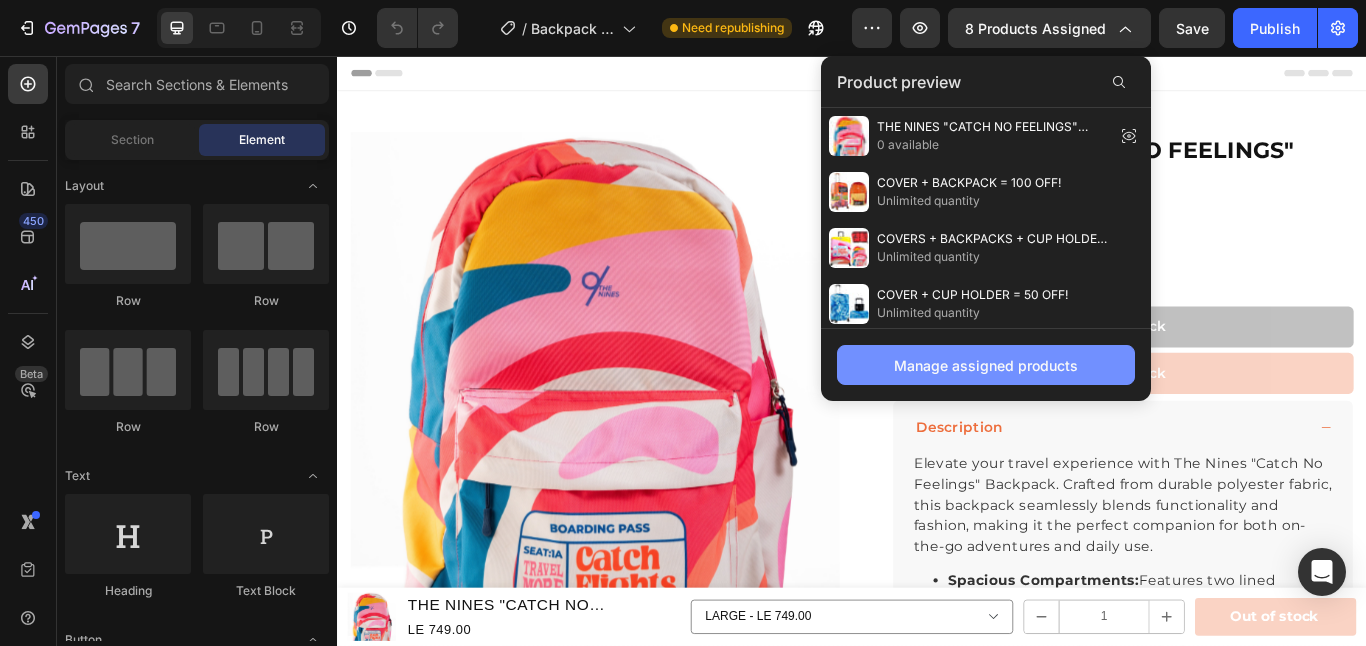 click on "Manage assigned products" at bounding box center [986, 365] 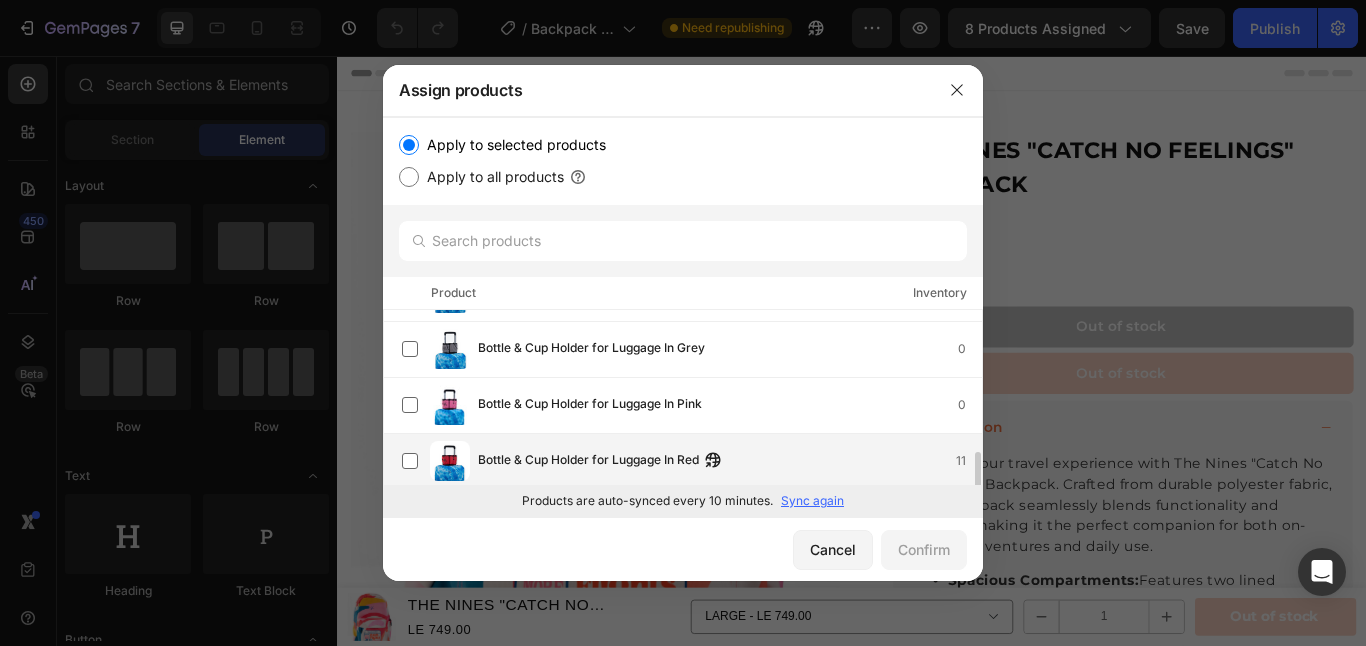 scroll, scrollTop: 300, scrollLeft: 0, axis: vertical 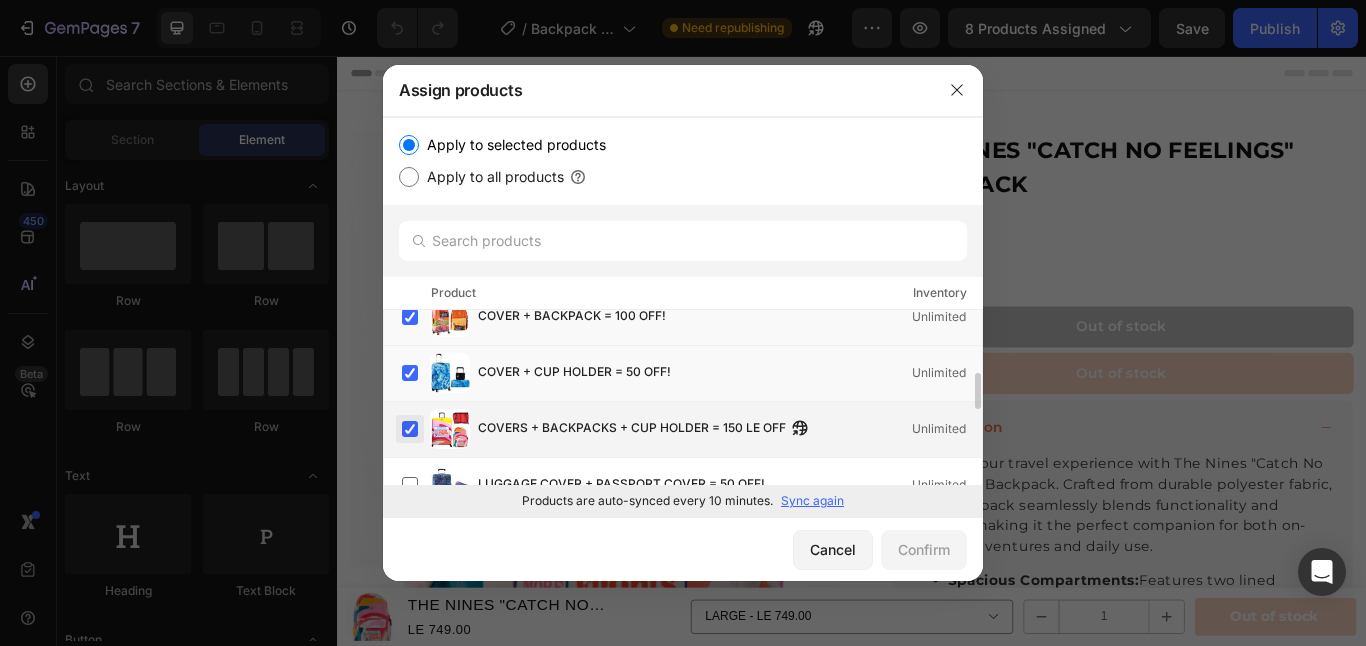 click at bounding box center [410, 429] 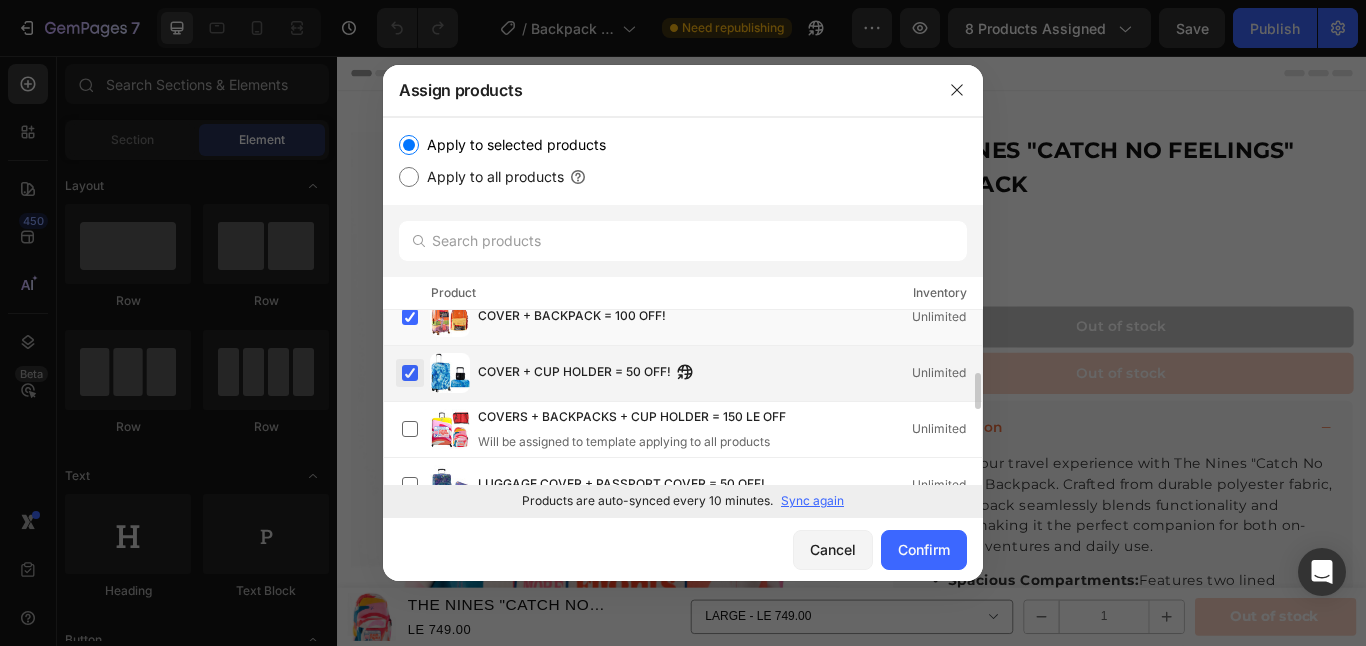 click at bounding box center (410, 373) 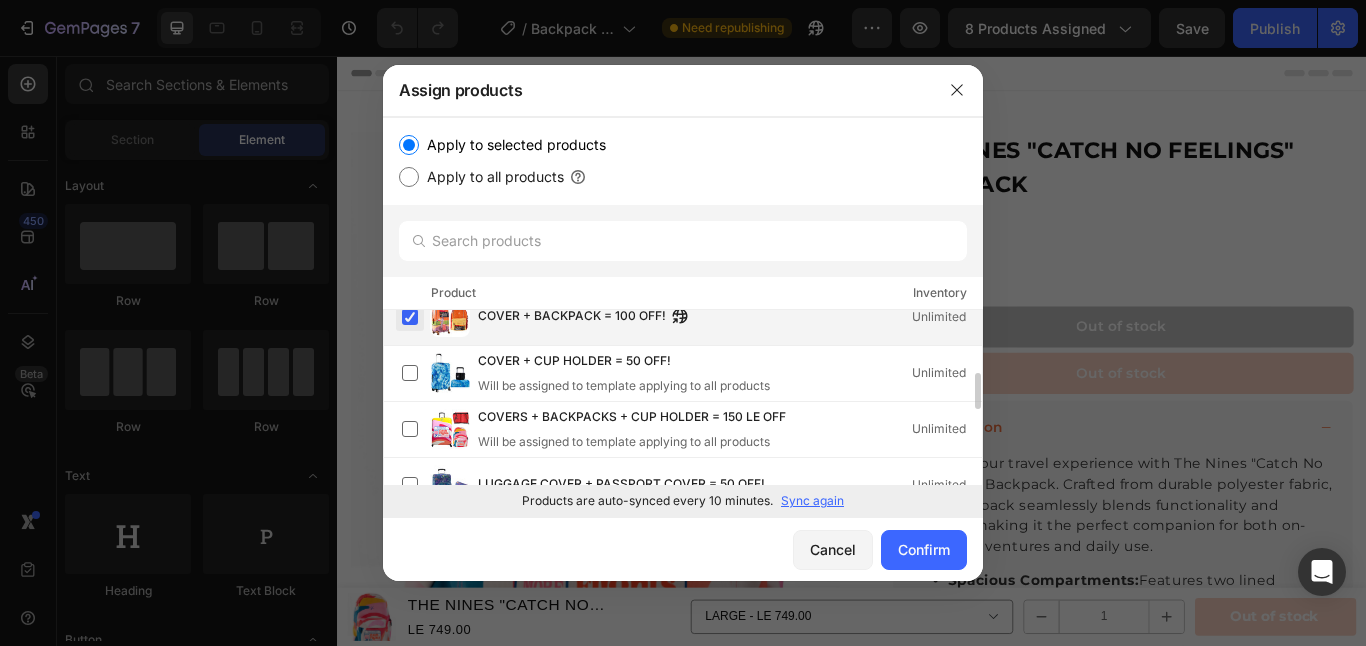 click at bounding box center (410, 317) 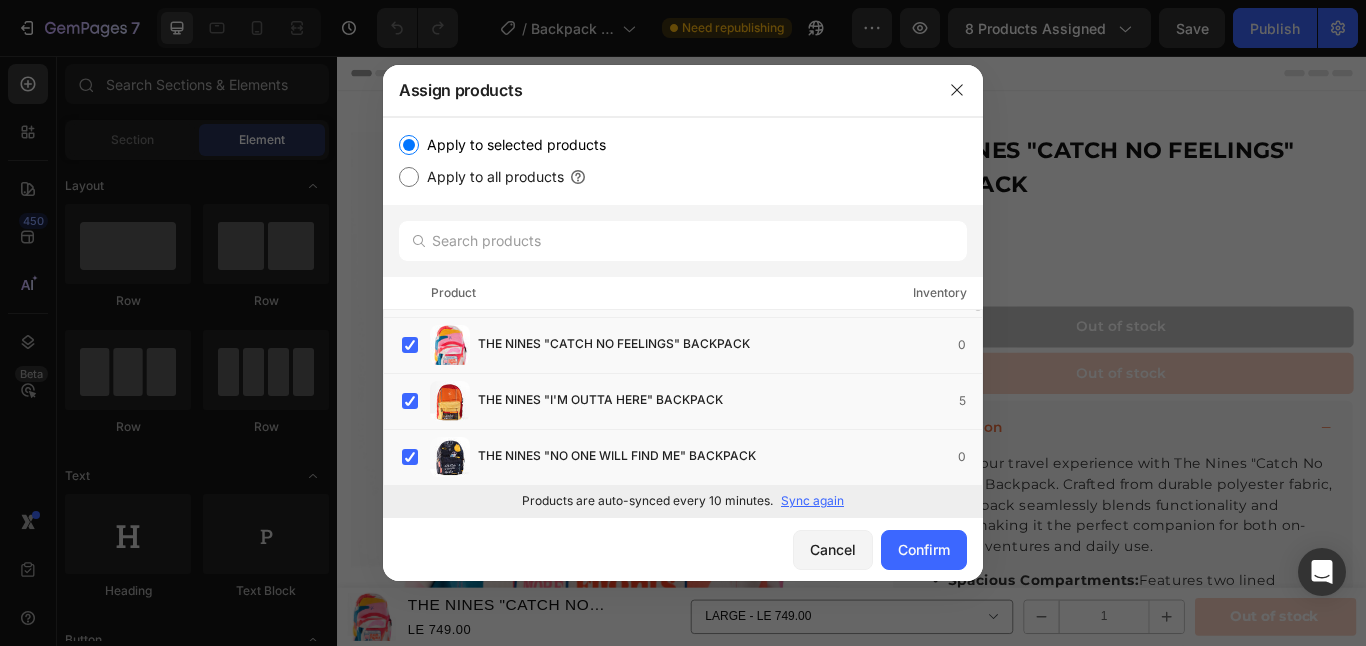 scroll, scrollTop: 564, scrollLeft: 0, axis: vertical 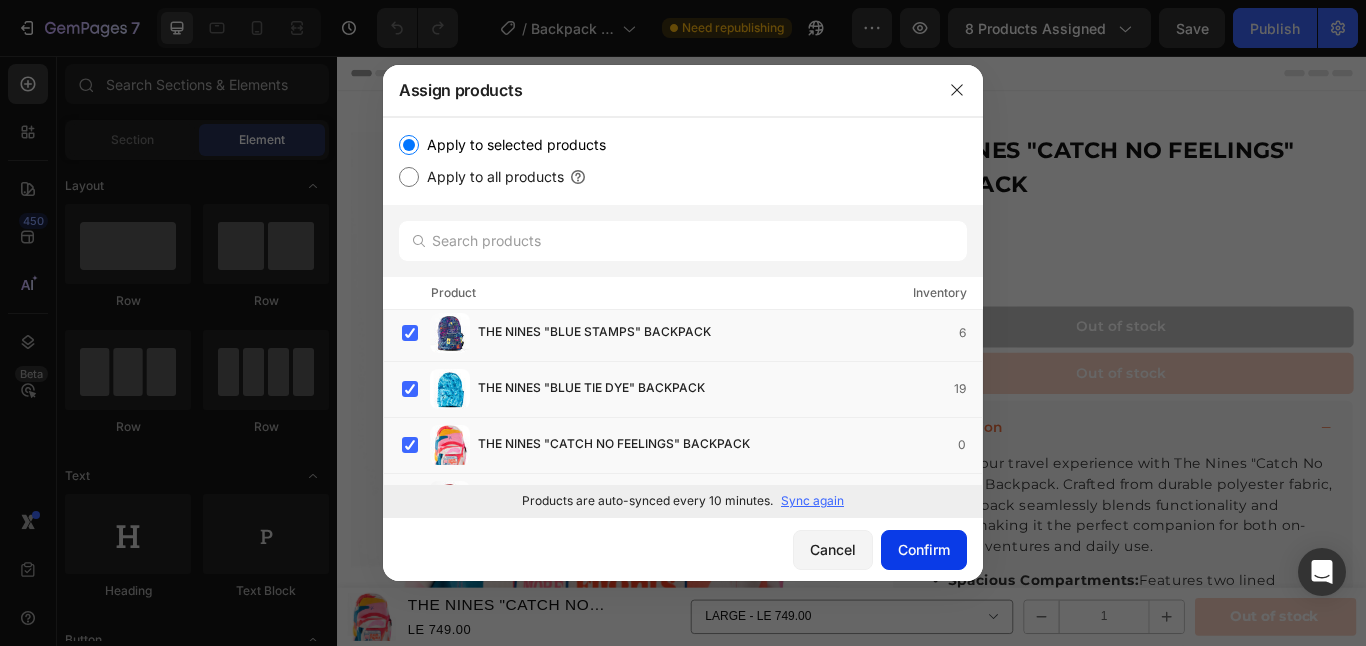 click on "Confirm" at bounding box center [924, 549] 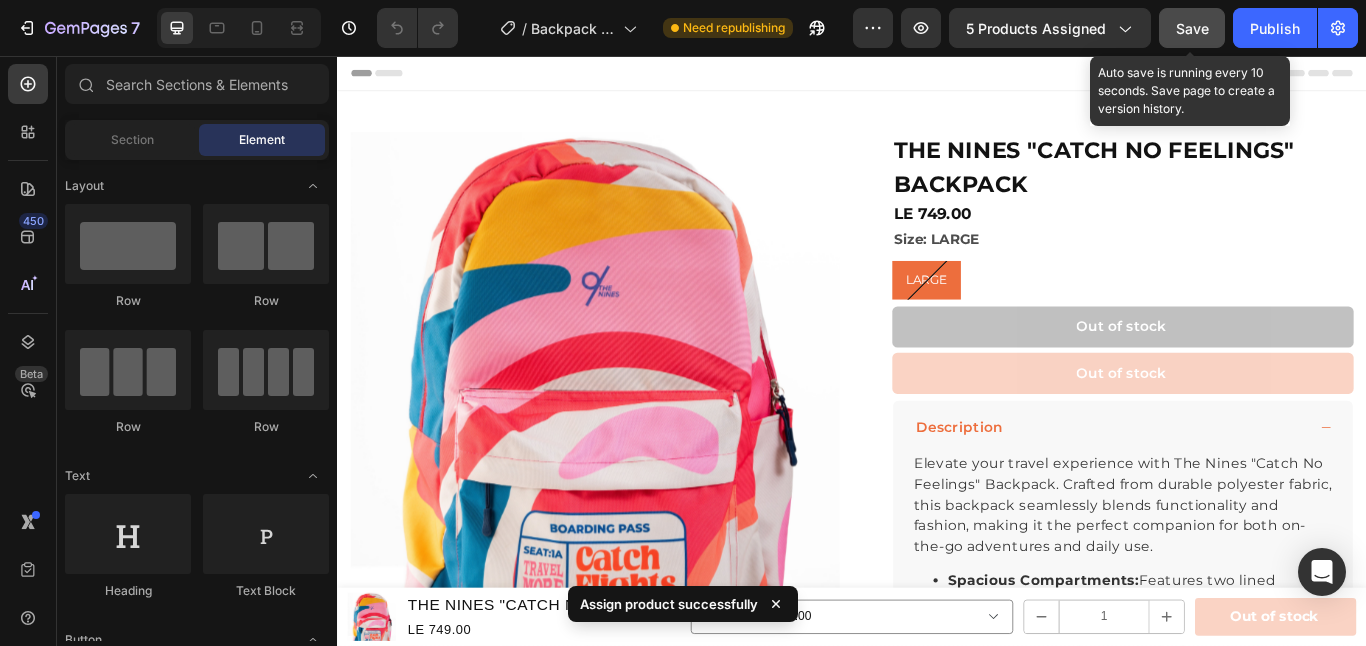 click on "Save" at bounding box center [1192, 28] 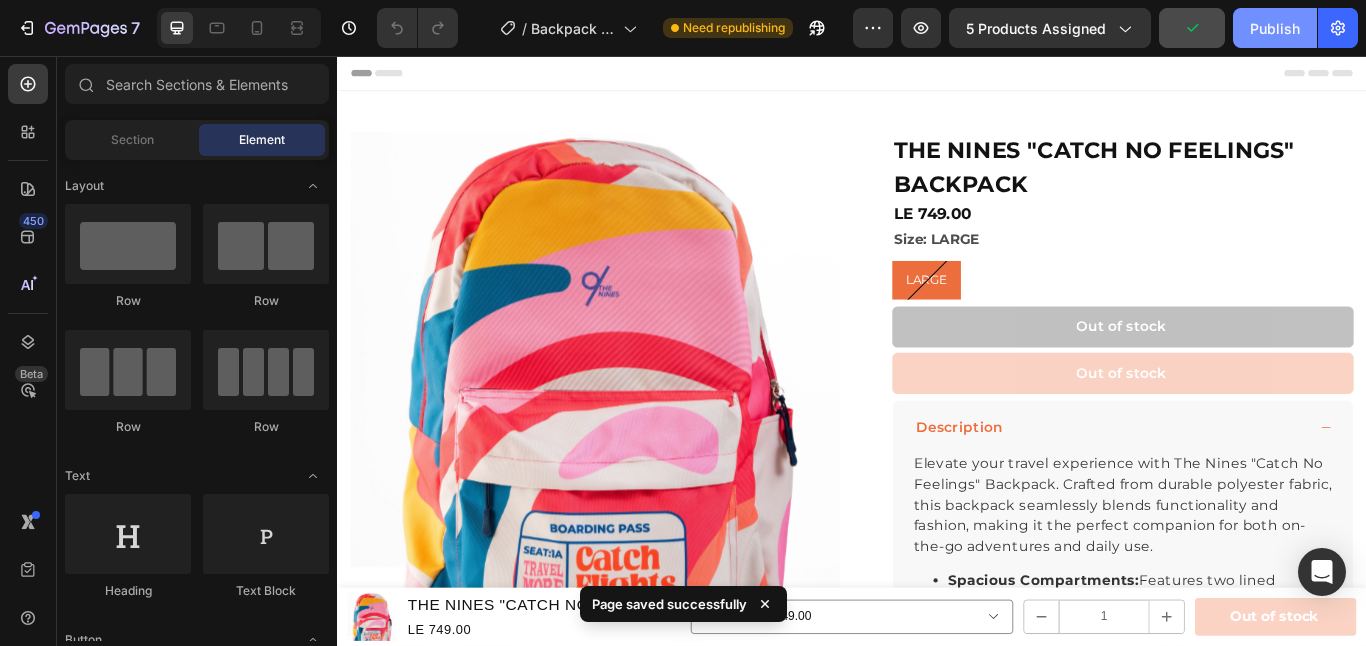 click on "Publish" at bounding box center (1275, 28) 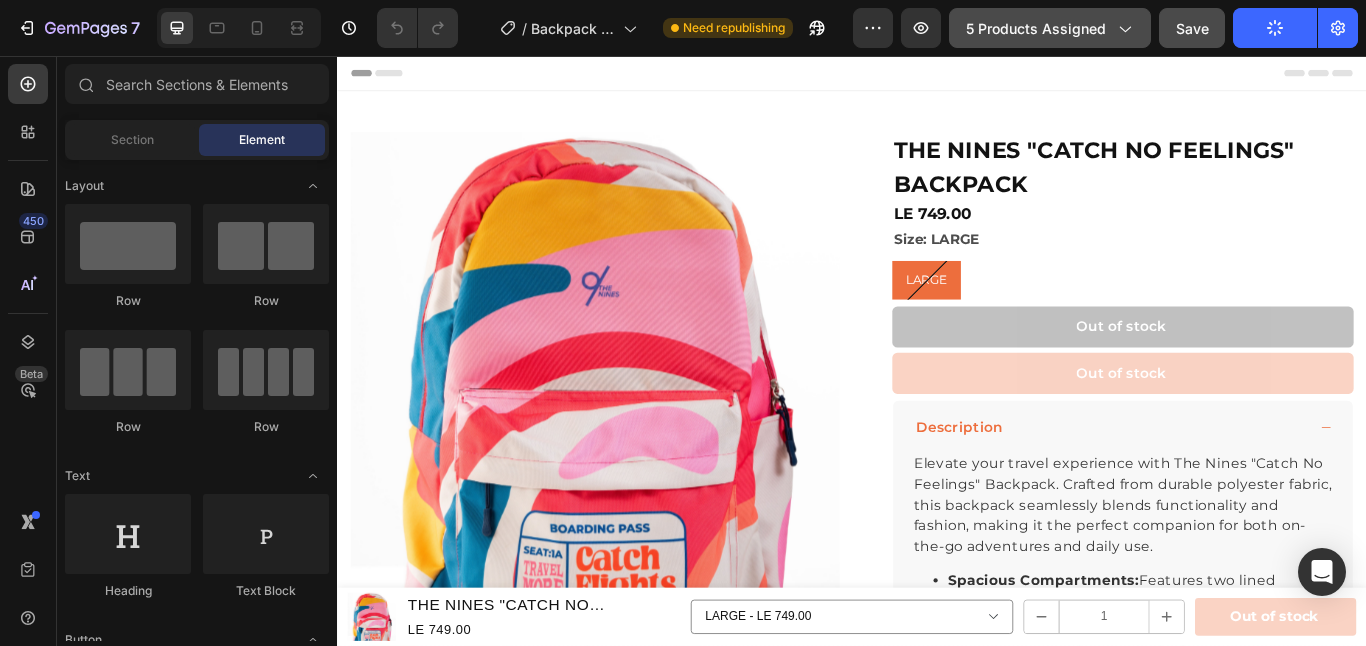 click on "5 products assigned" 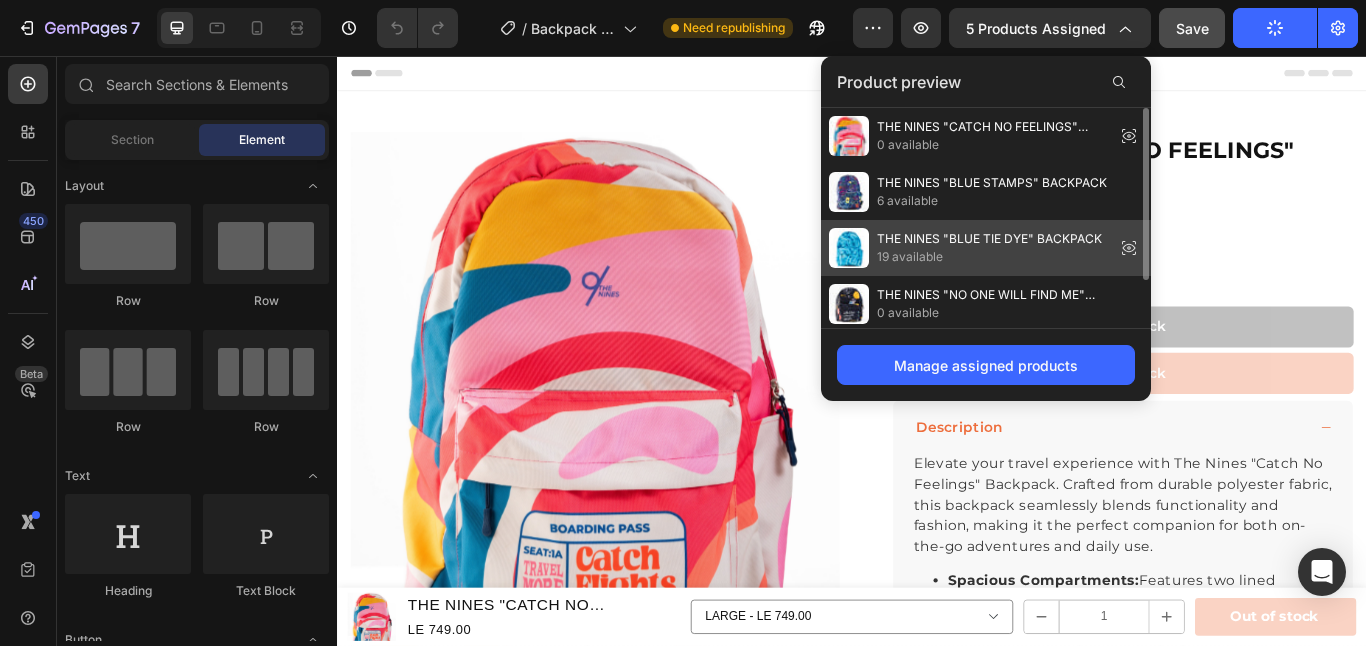 scroll, scrollTop: 60, scrollLeft: 0, axis: vertical 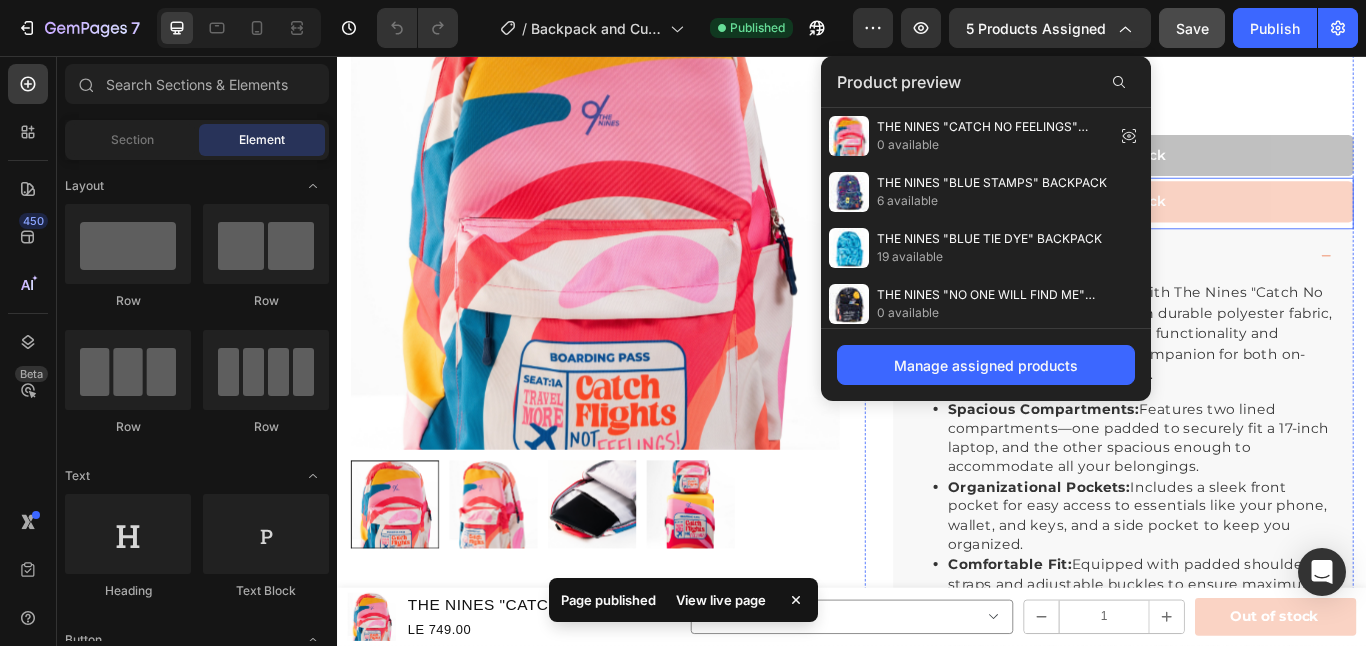click on "Size: LARGE LARGE LARGE LARGE" at bounding box center (1253, 97) 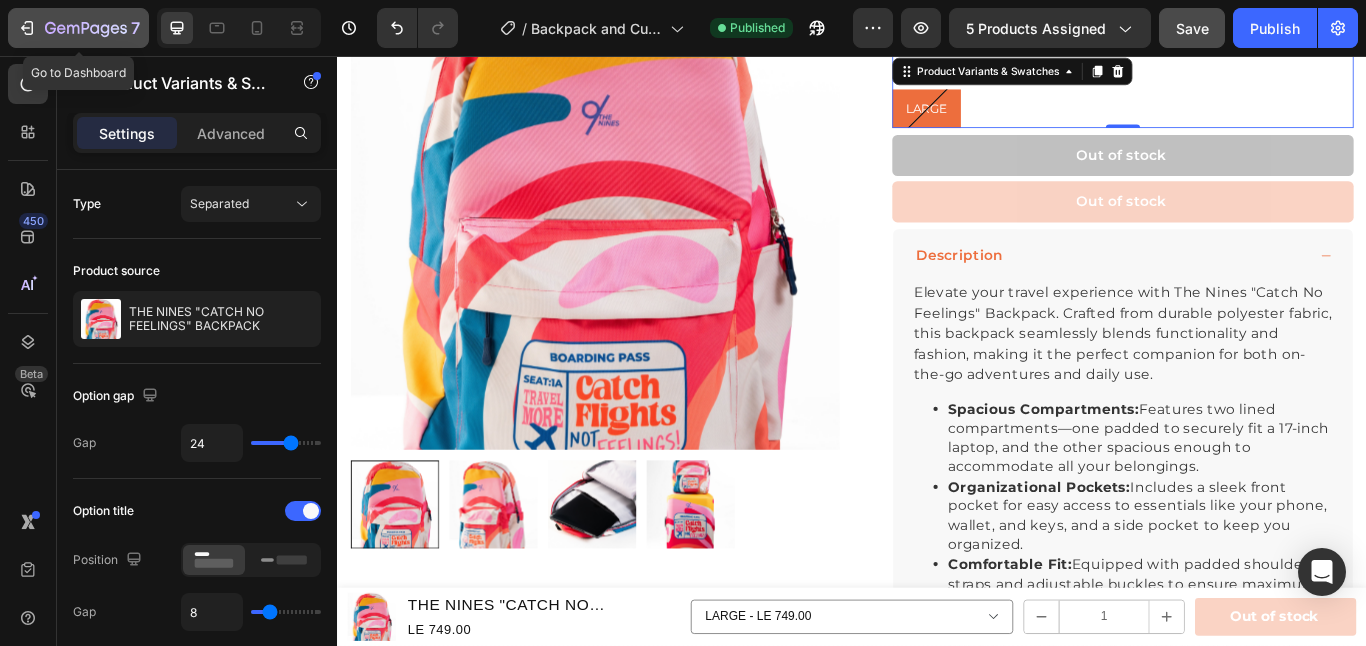 click 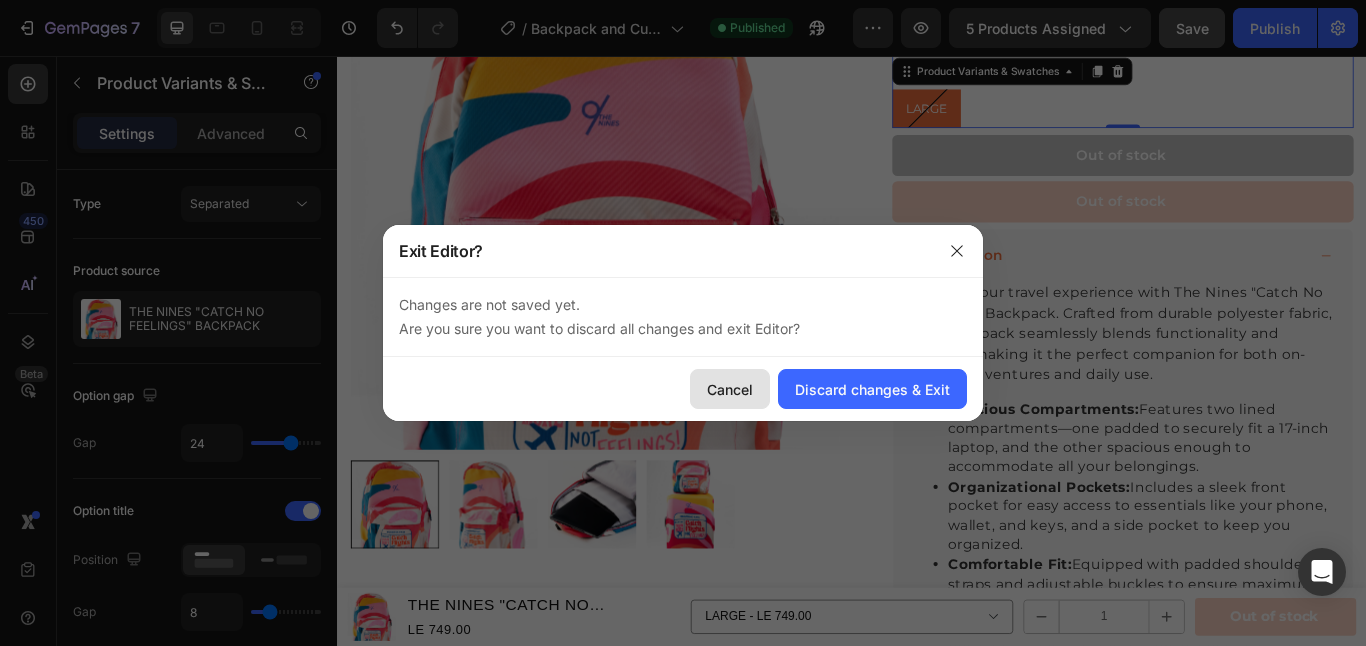 click on "Cancel" at bounding box center (730, 389) 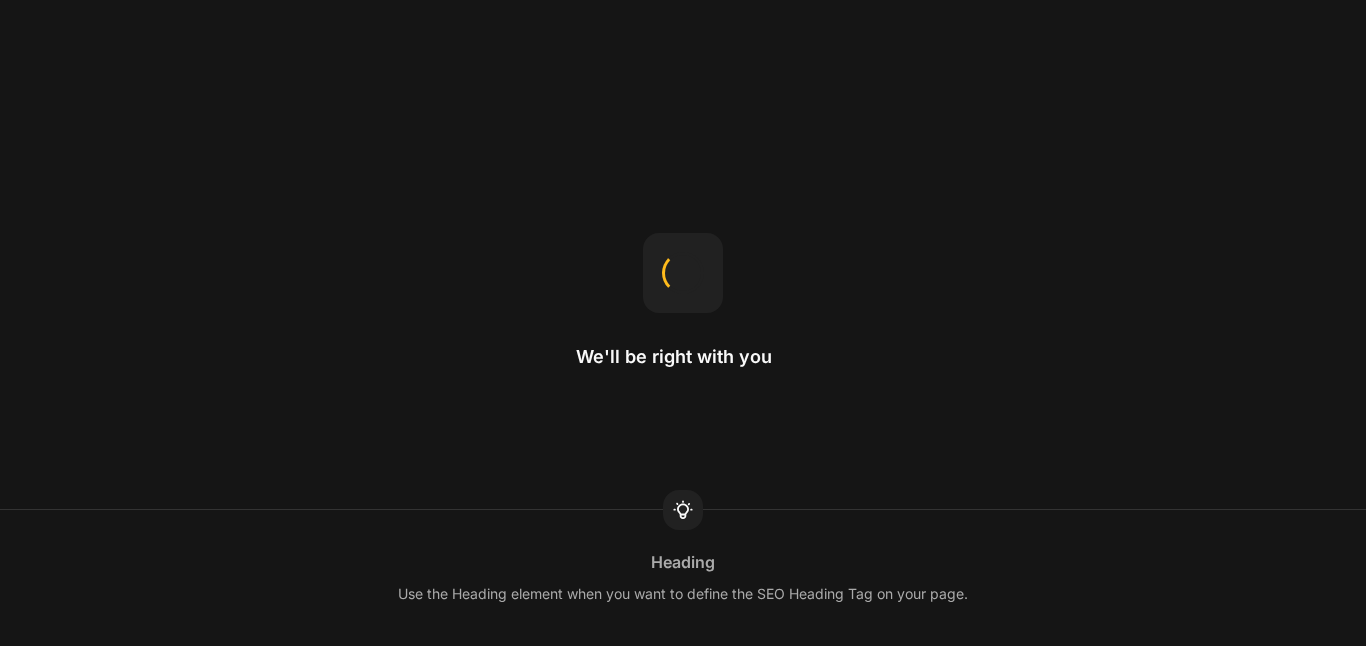 scroll, scrollTop: 0, scrollLeft: 0, axis: both 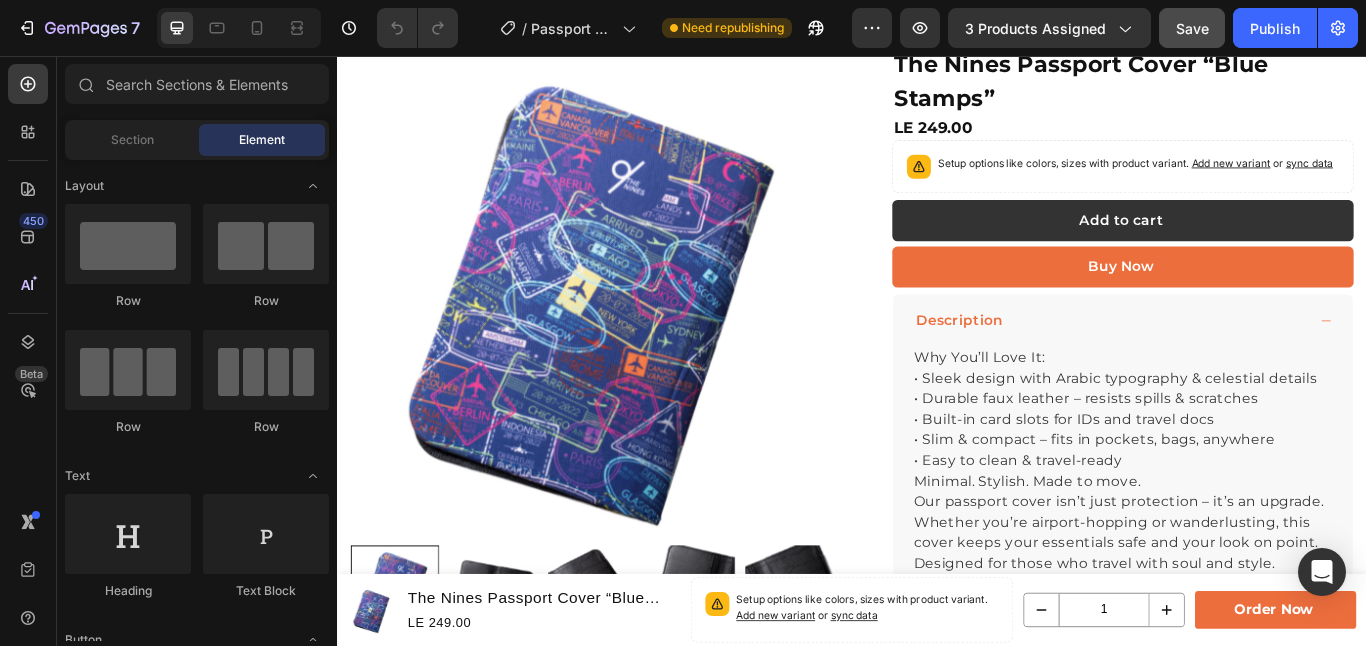 click on "Save" at bounding box center (1192, 28) 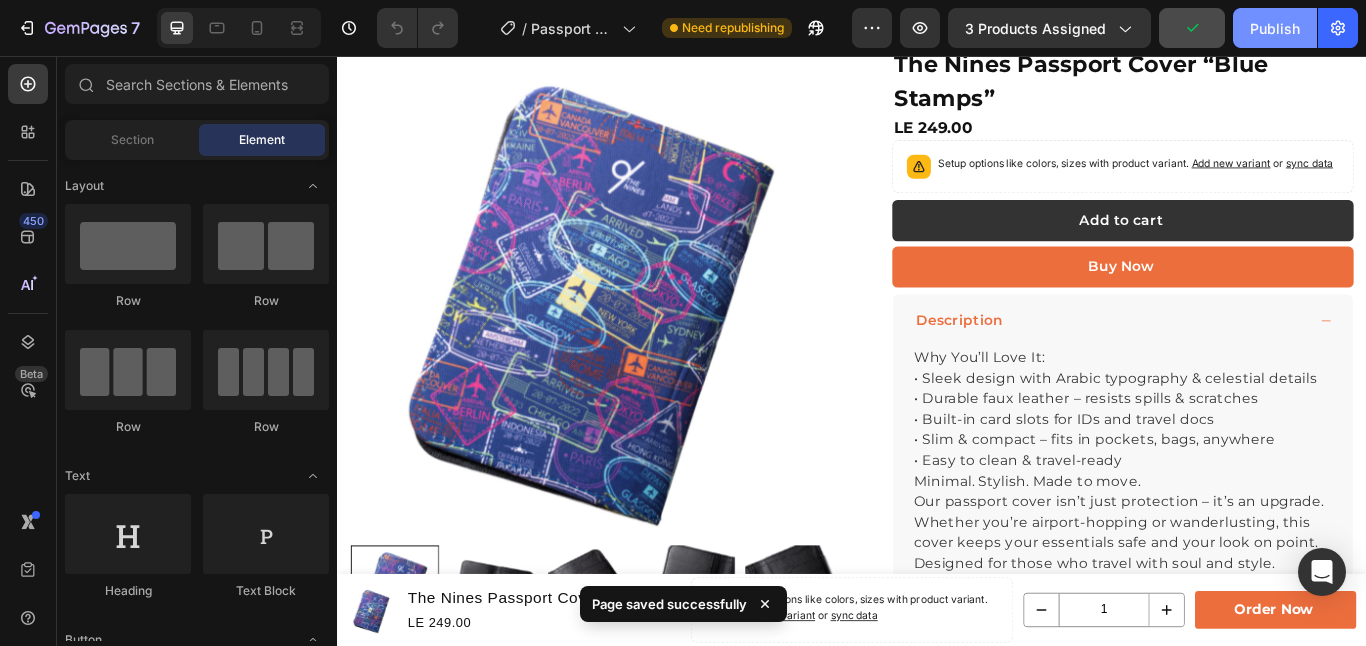 click on "Publish" at bounding box center [1275, 28] 